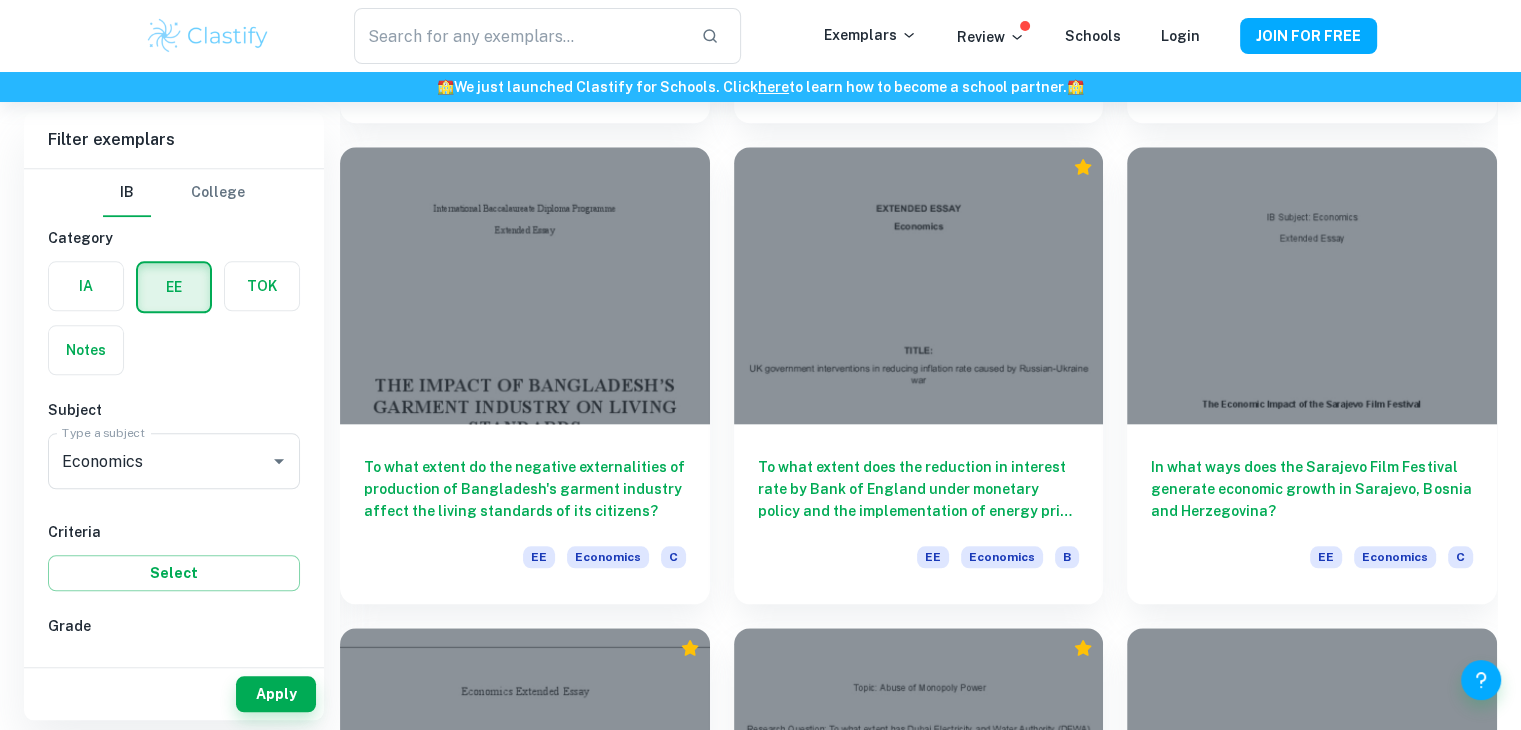 scroll, scrollTop: 2004, scrollLeft: 0, axis: vertical 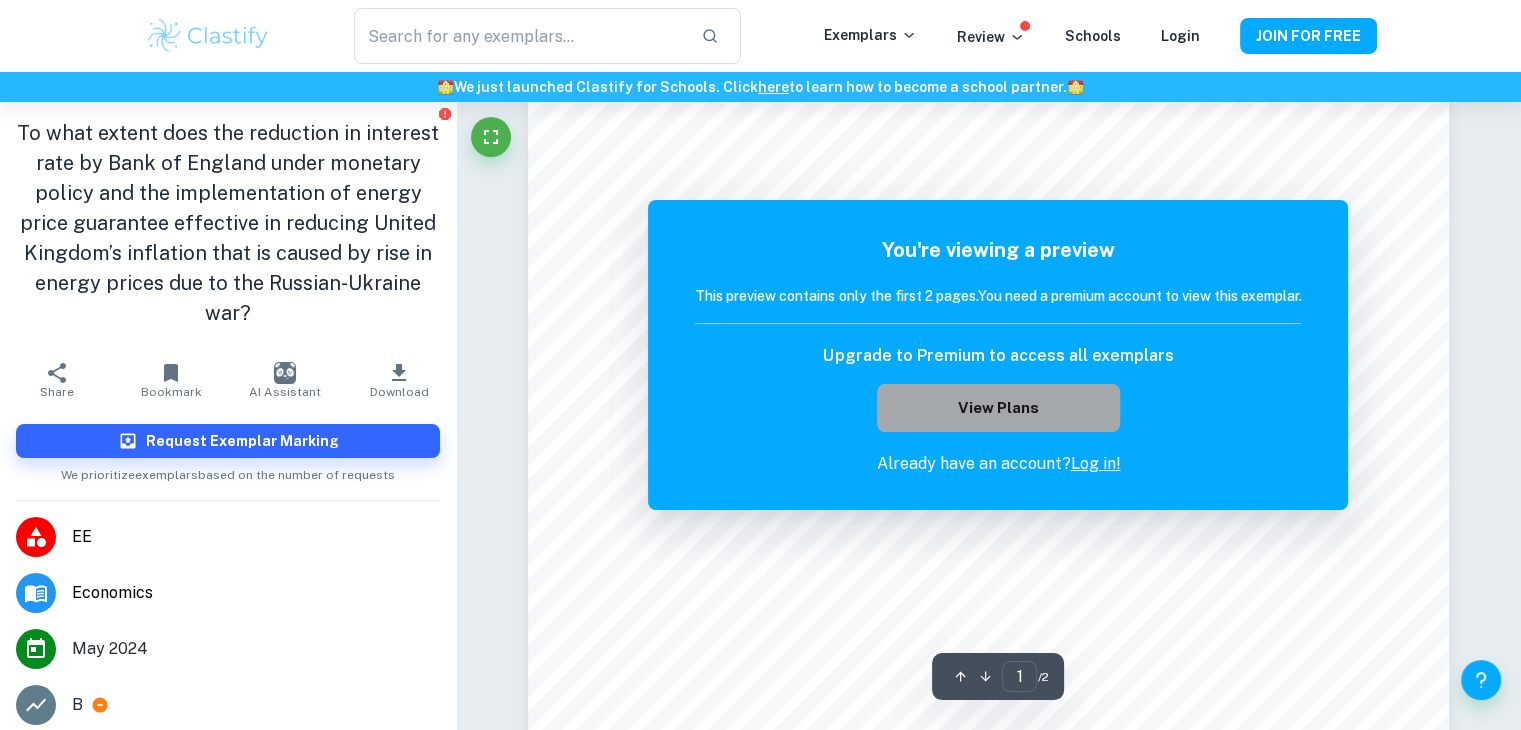 click on "View Plans" at bounding box center (998, 408) 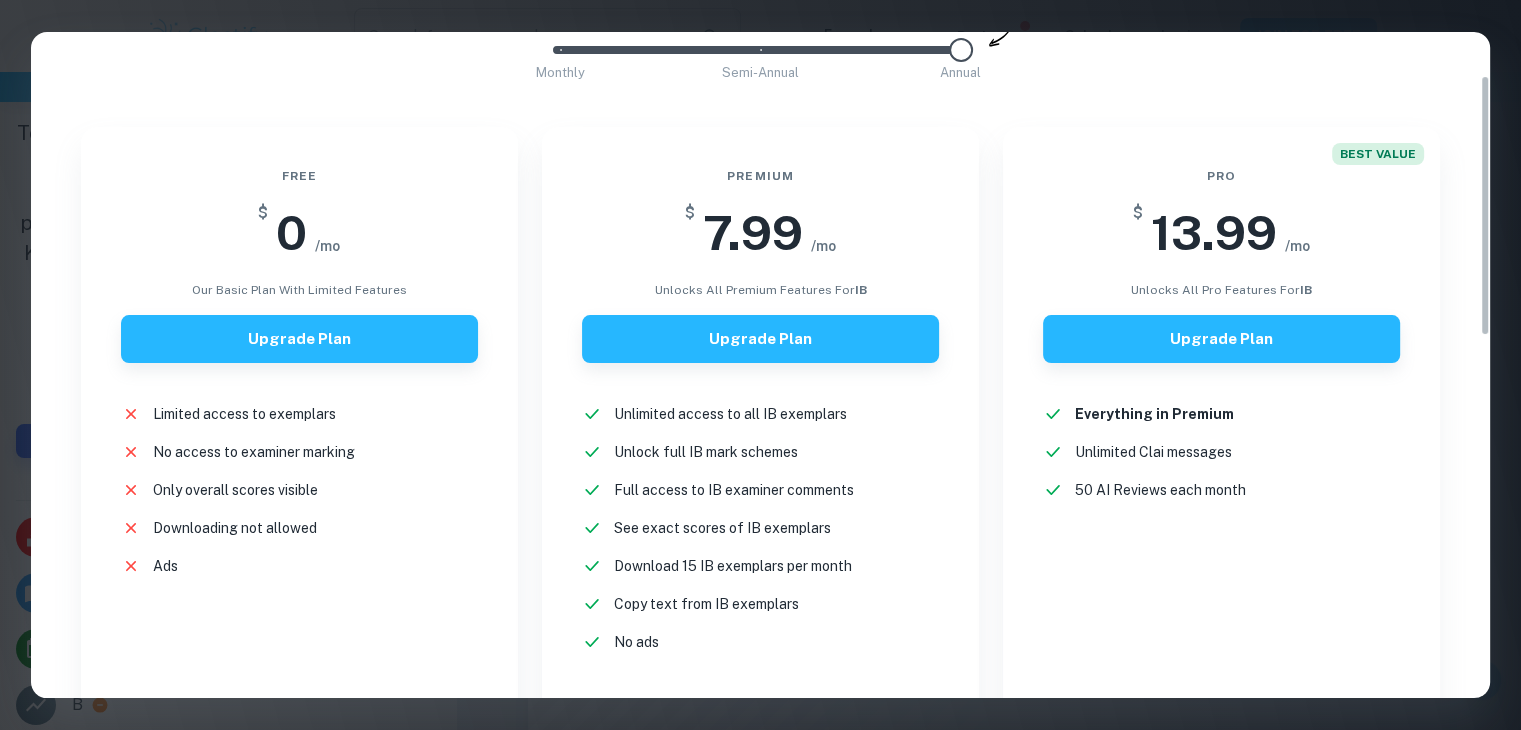 scroll, scrollTop: 0, scrollLeft: 0, axis: both 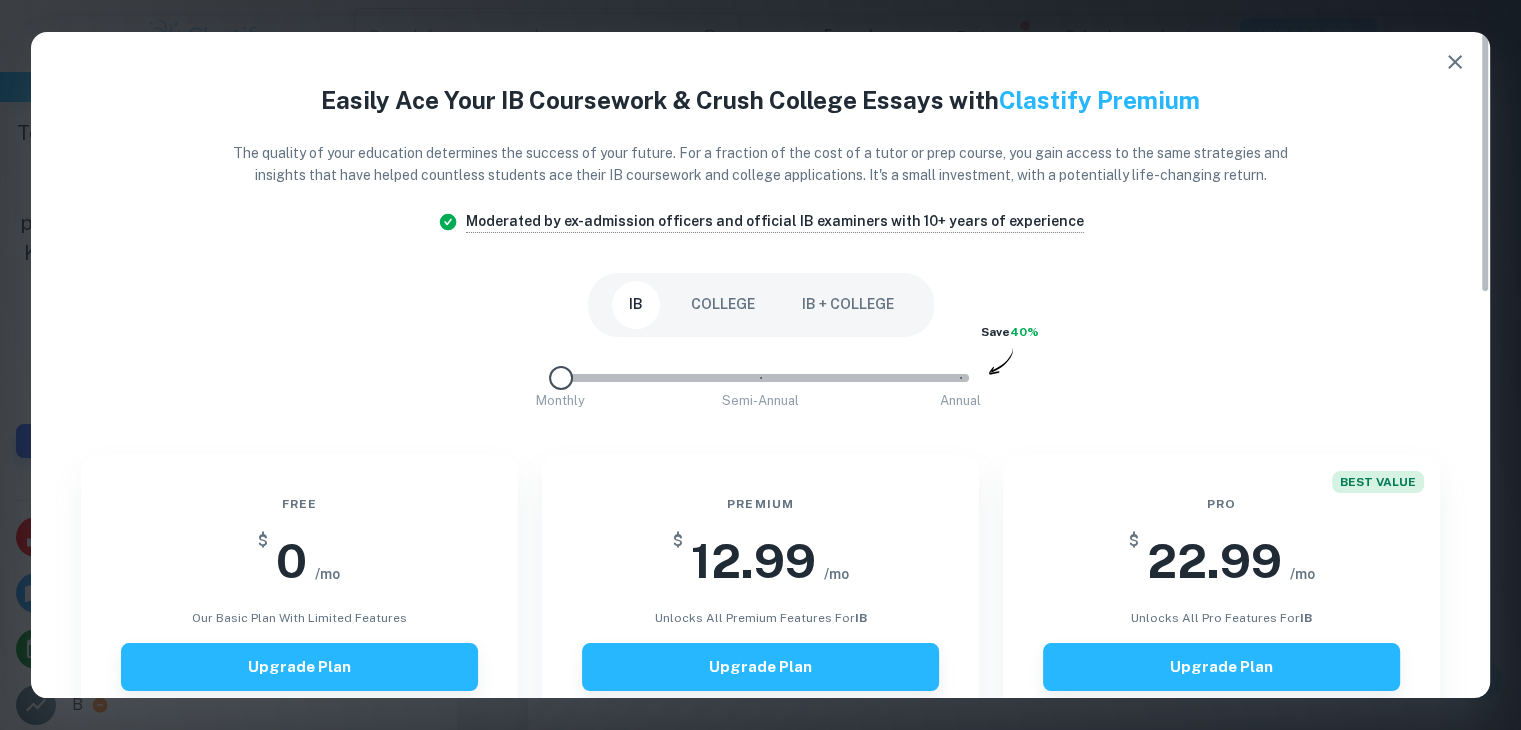 drag, startPoint x: 950, startPoint y: 380, endPoint x: 608, endPoint y: 373, distance: 342.07162 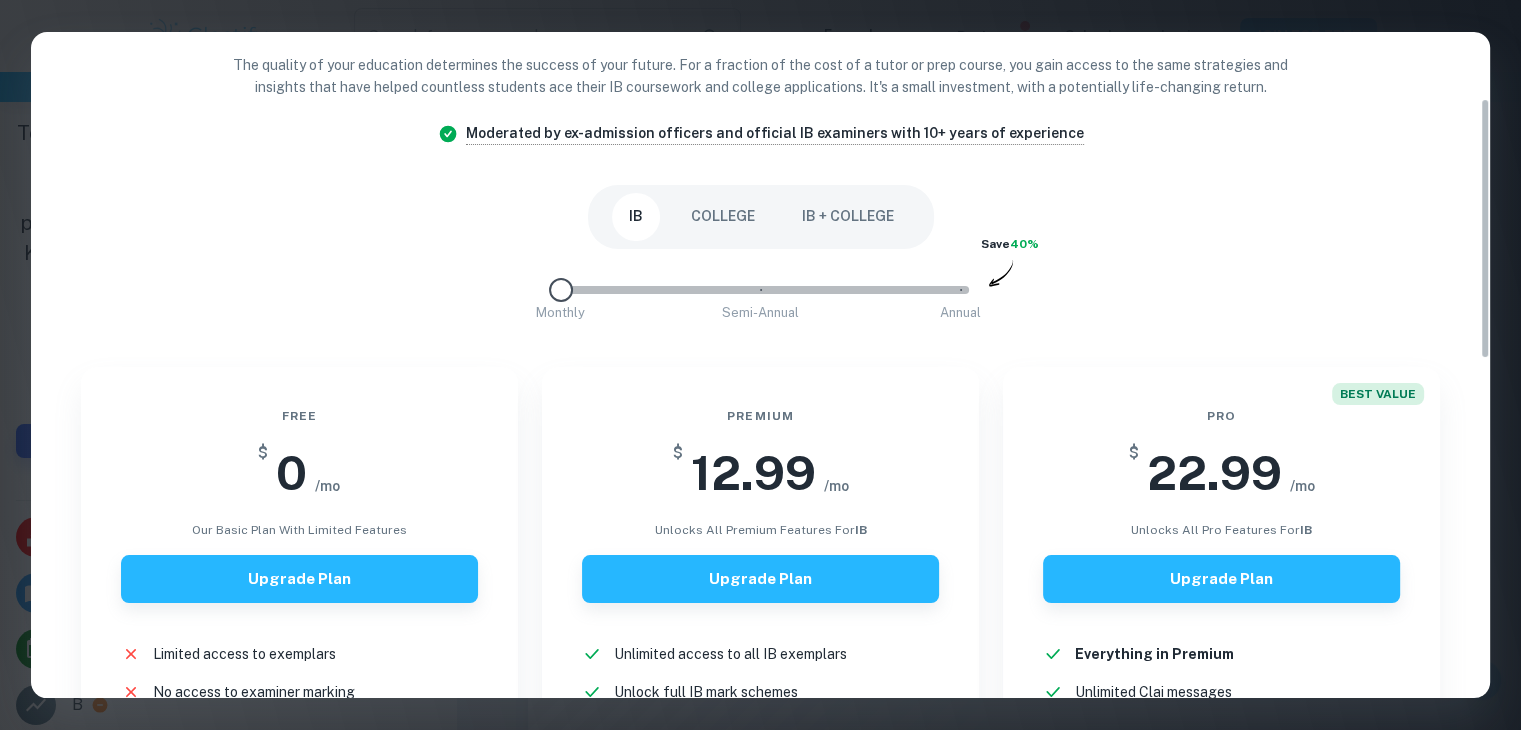 scroll, scrollTop: 168, scrollLeft: 0, axis: vertical 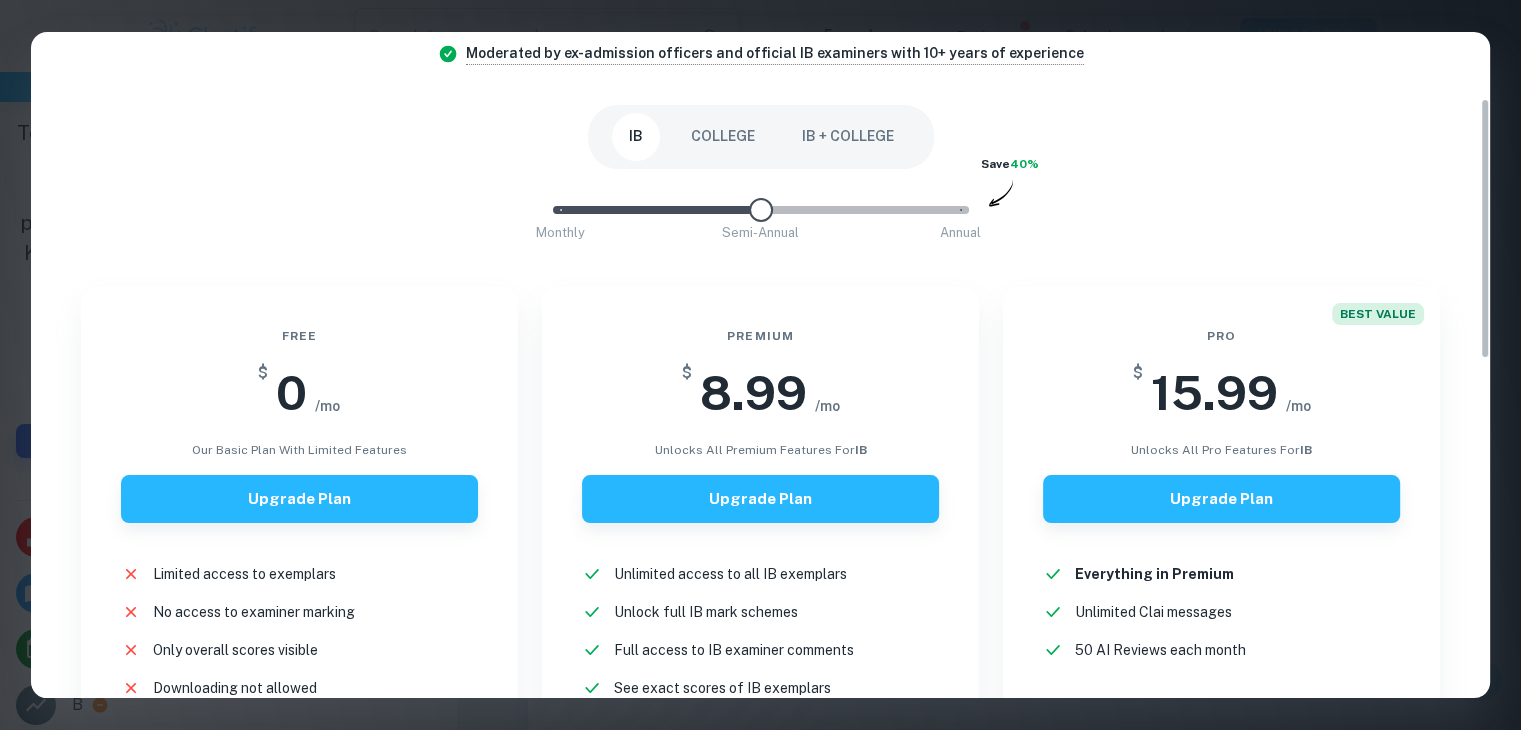 drag, startPoint x: 558, startPoint y: 209, endPoint x: 746, endPoint y: 205, distance: 188.04254 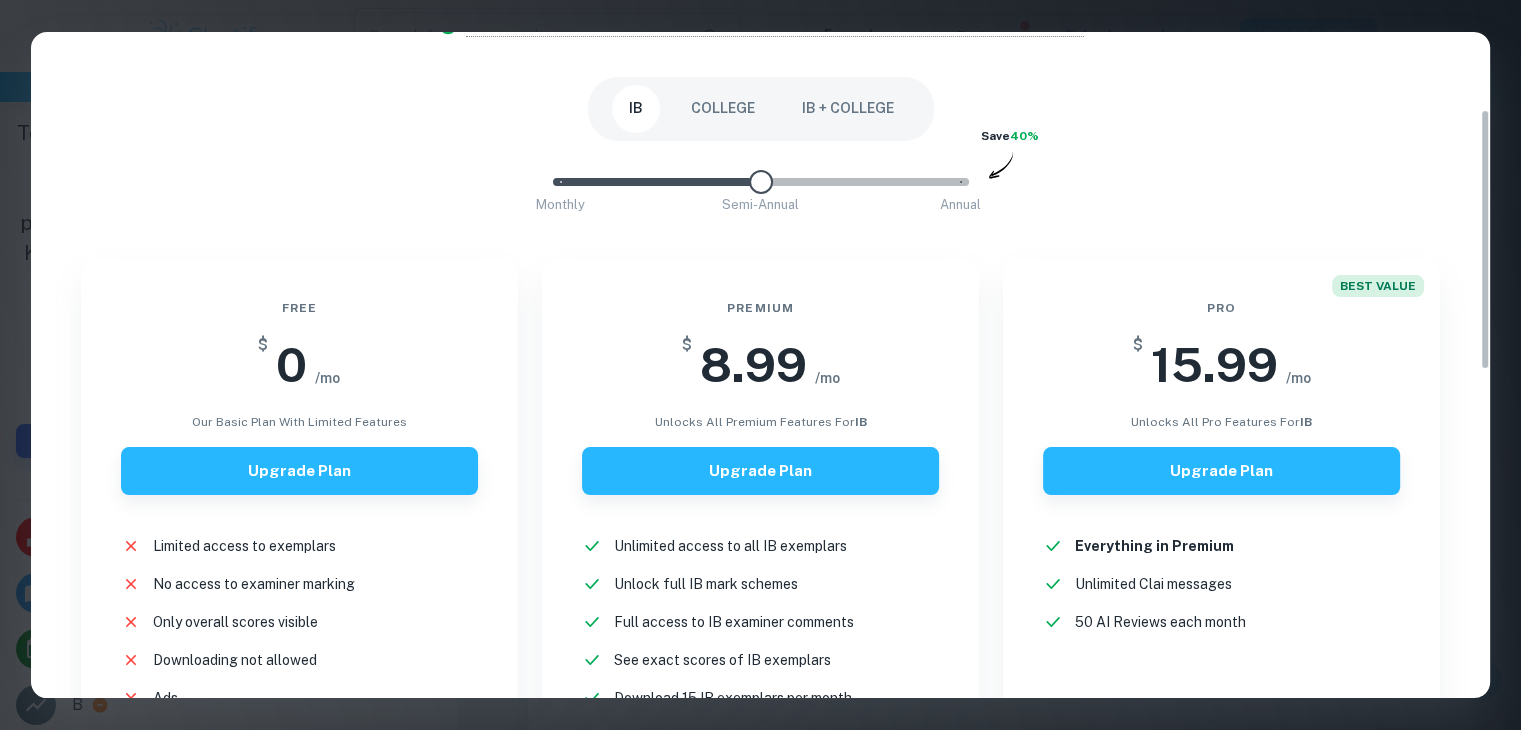 scroll, scrollTop: 0, scrollLeft: 0, axis: both 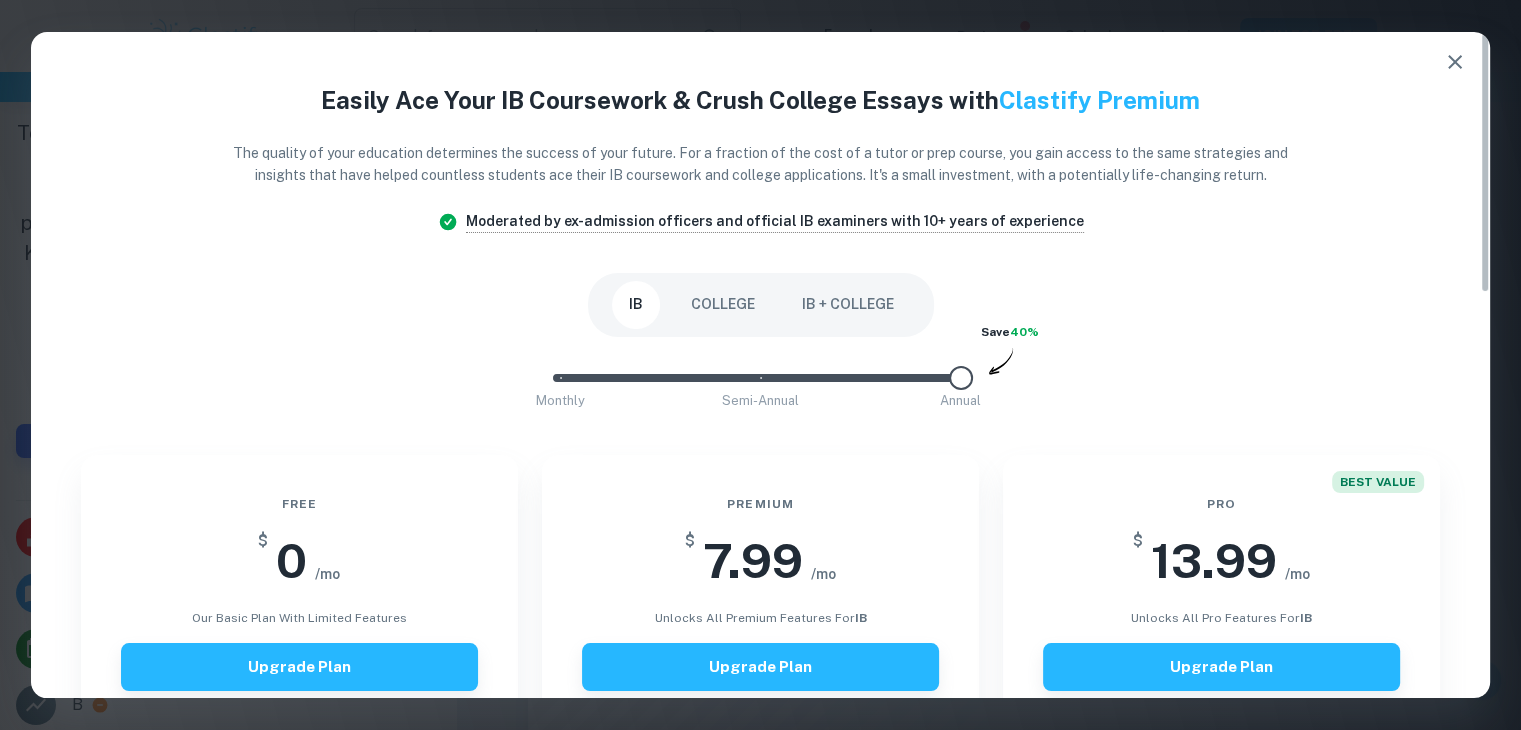 drag, startPoint x: 759, startPoint y: 383, endPoint x: 967, endPoint y: 385, distance: 208.00961 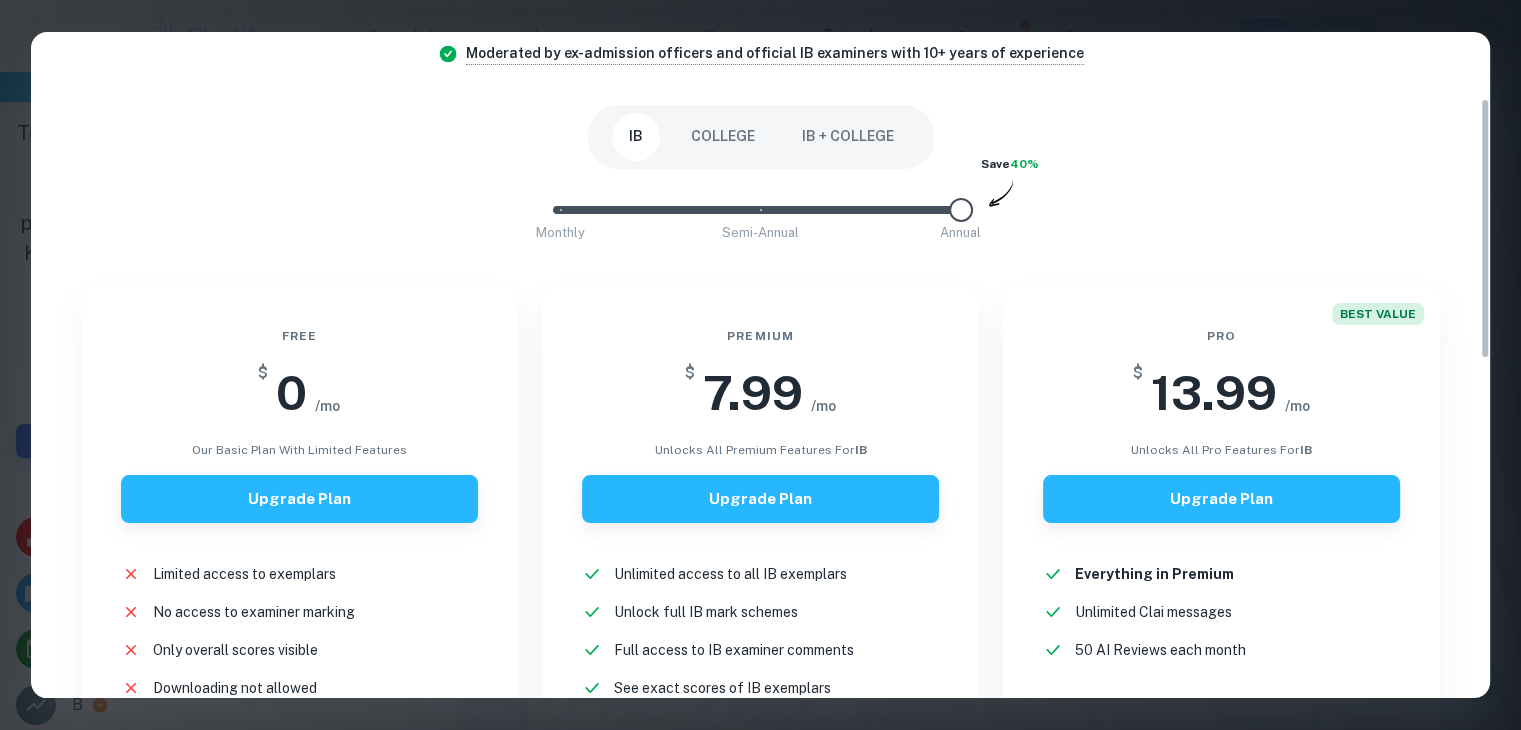 scroll, scrollTop: 167, scrollLeft: 0, axis: vertical 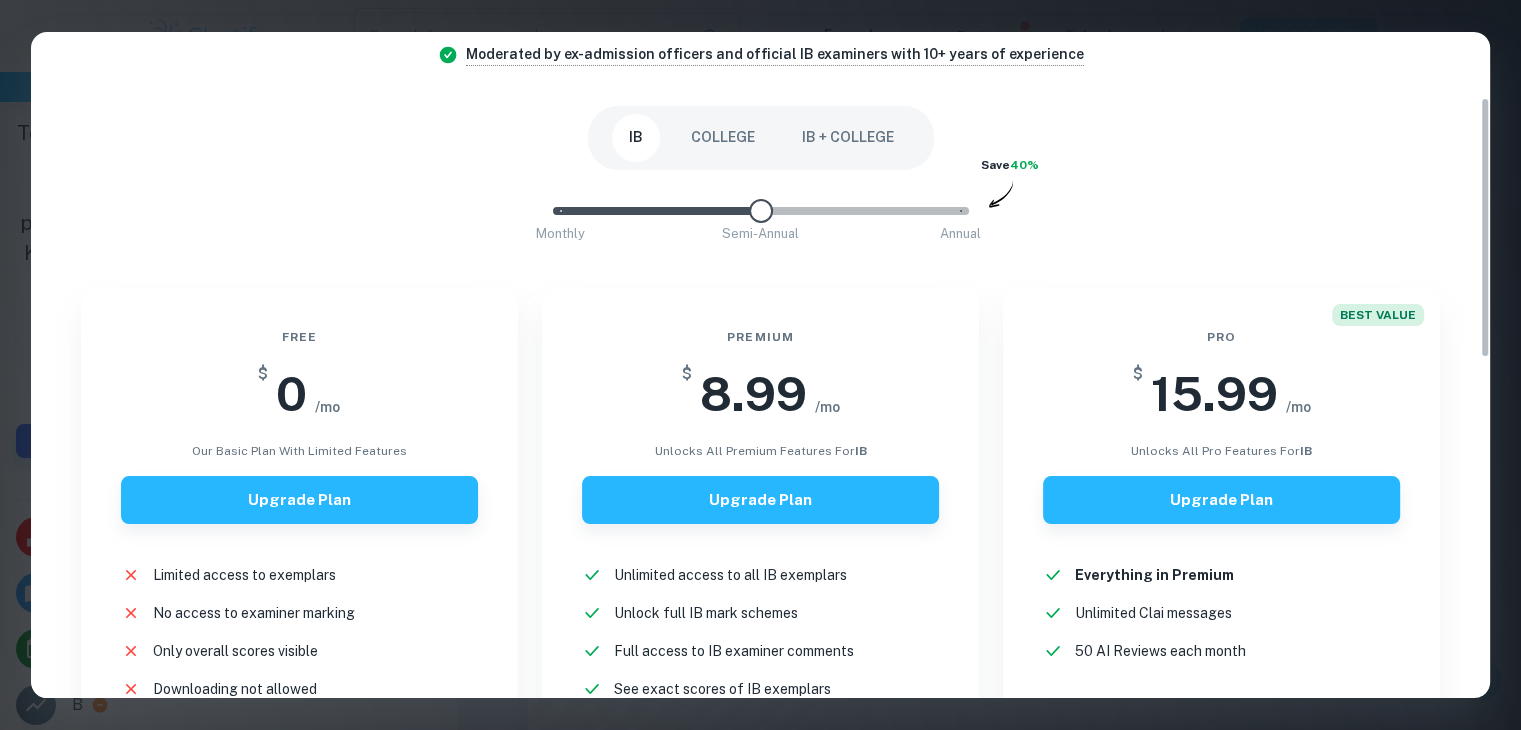 type on "0" 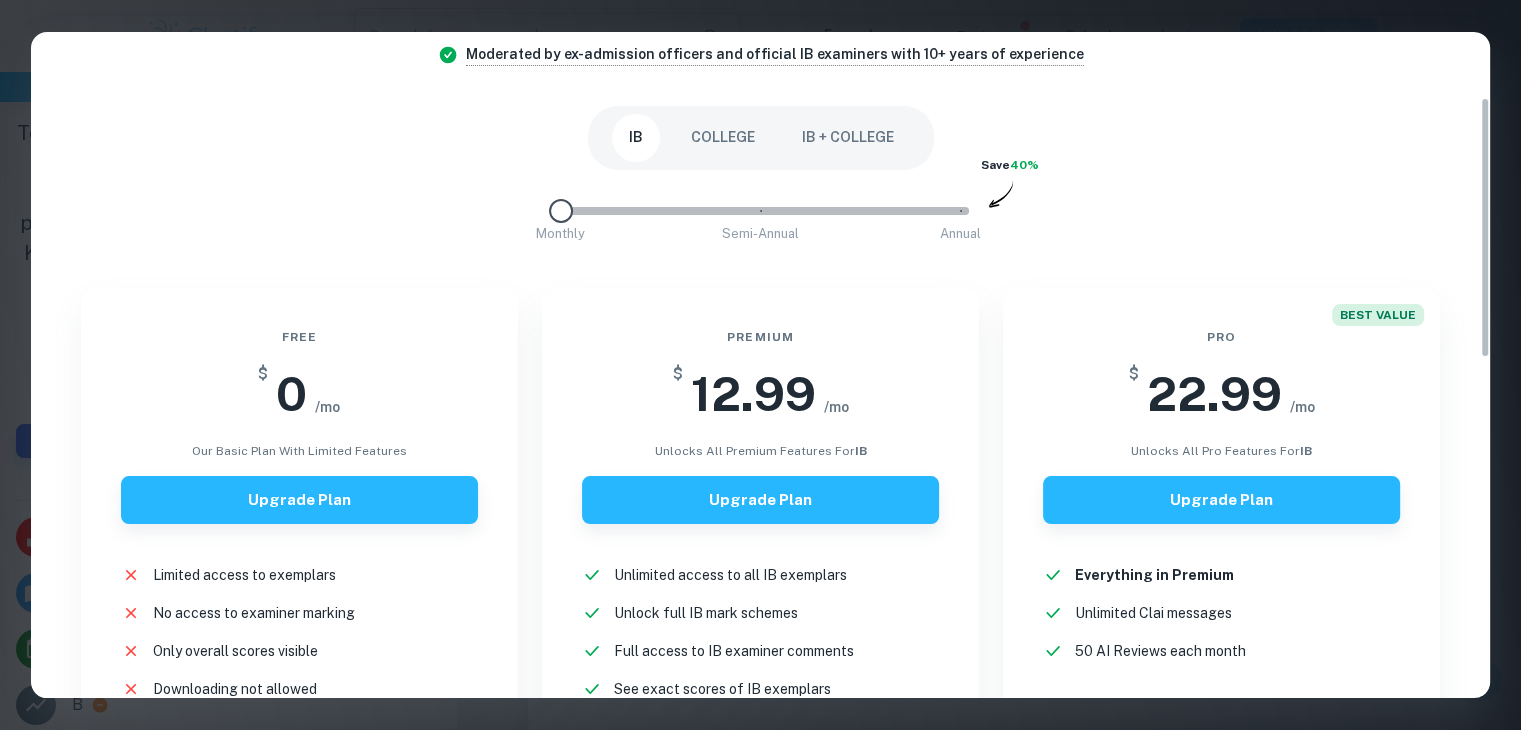 drag, startPoint x: 953, startPoint y: 209, endPoint x: 540, endPoint y: 201, distance: 413.07748 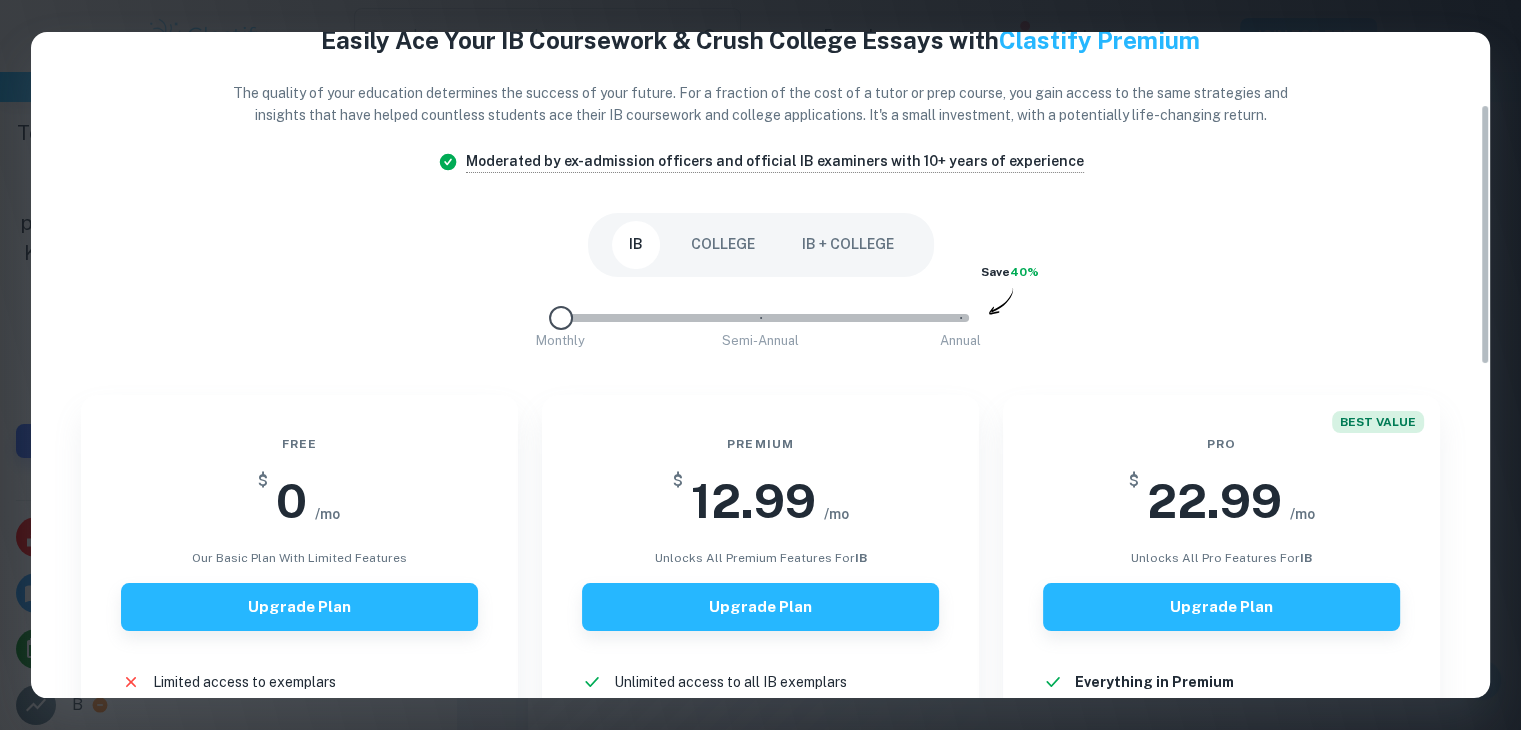 scroll, scrollTop: 0, scrollLeft: 0, axis: both 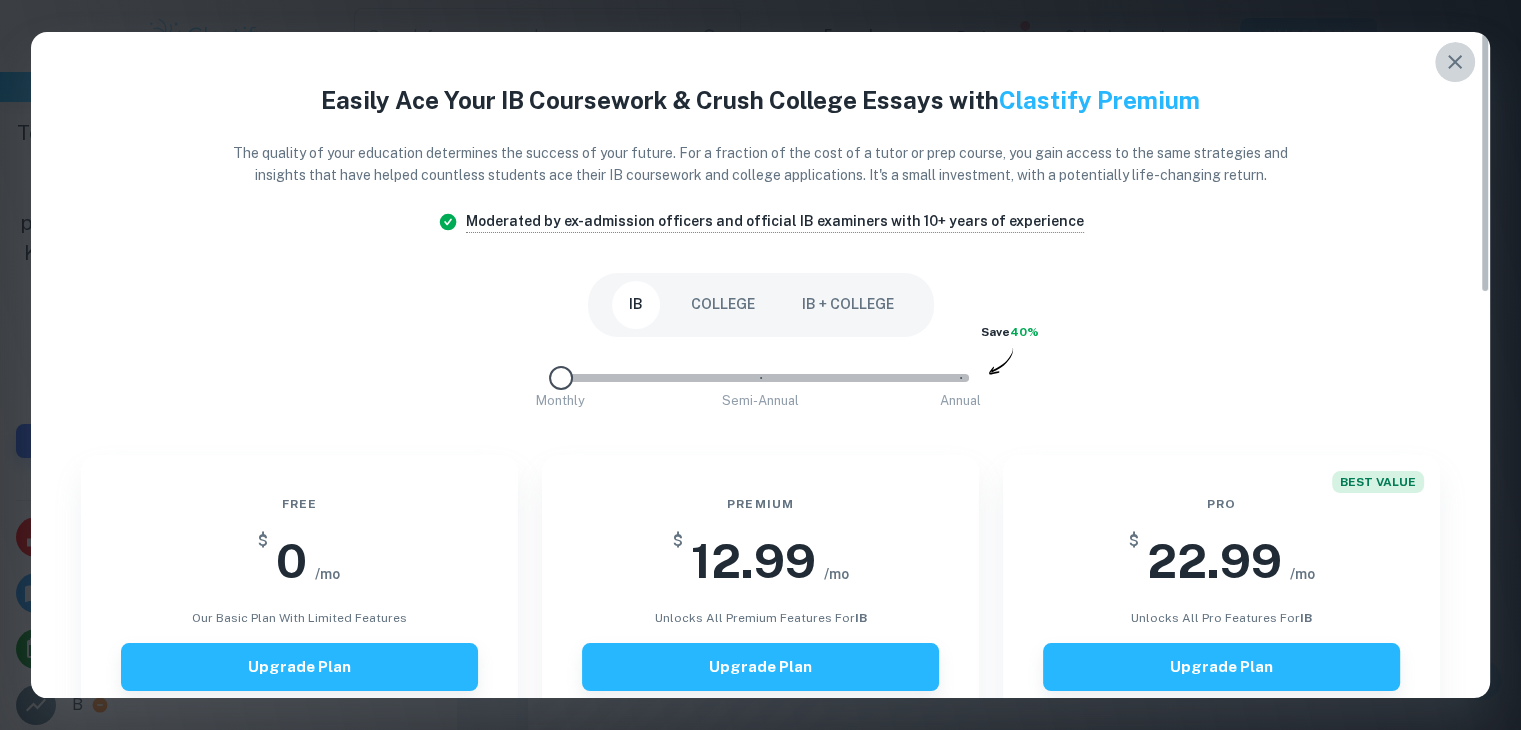 click 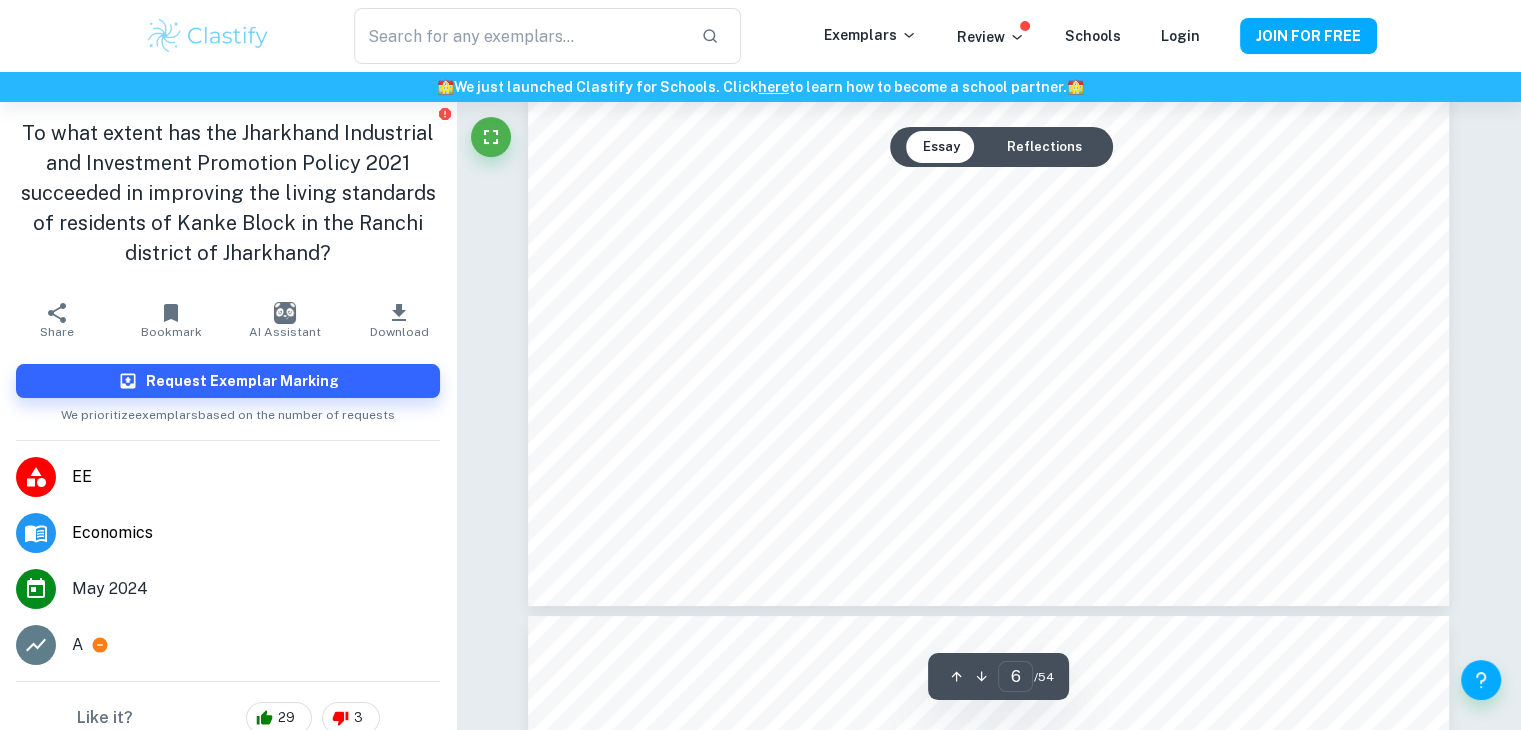 scroll, scrollTop: 7690, scrollLeft: 0, axis: vertical 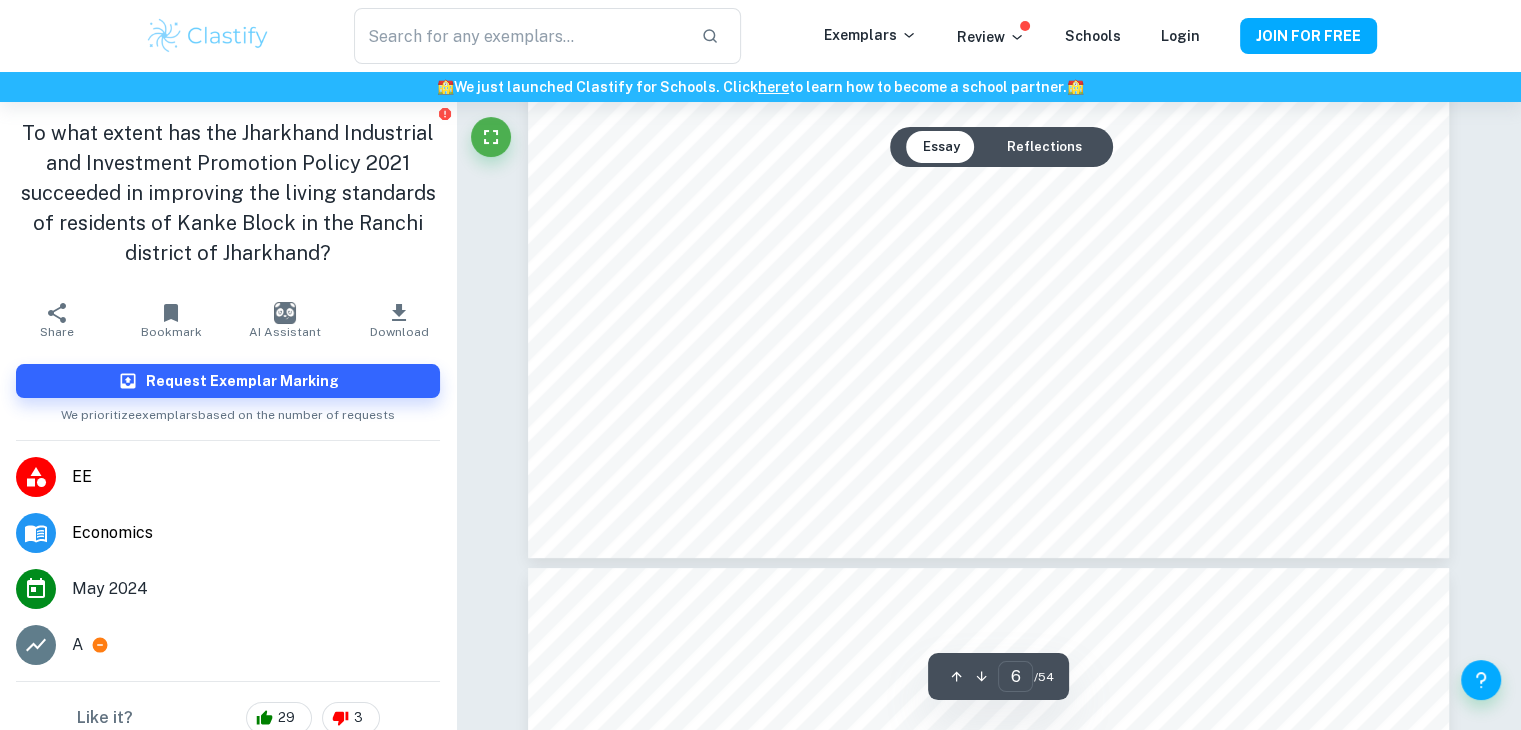 type on "7" 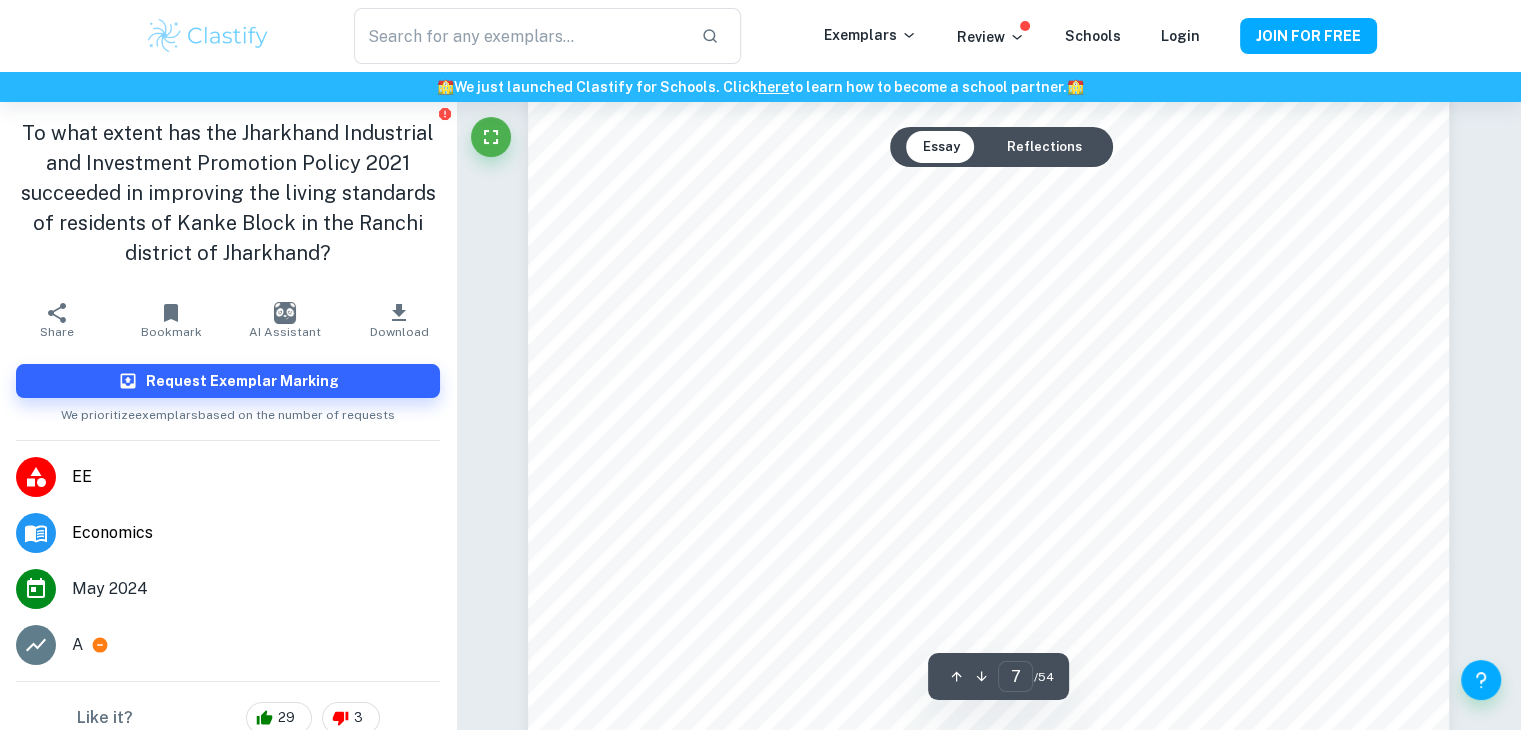scroll, scrollTop: 8322, scrollLeft: 0, axis: vertical 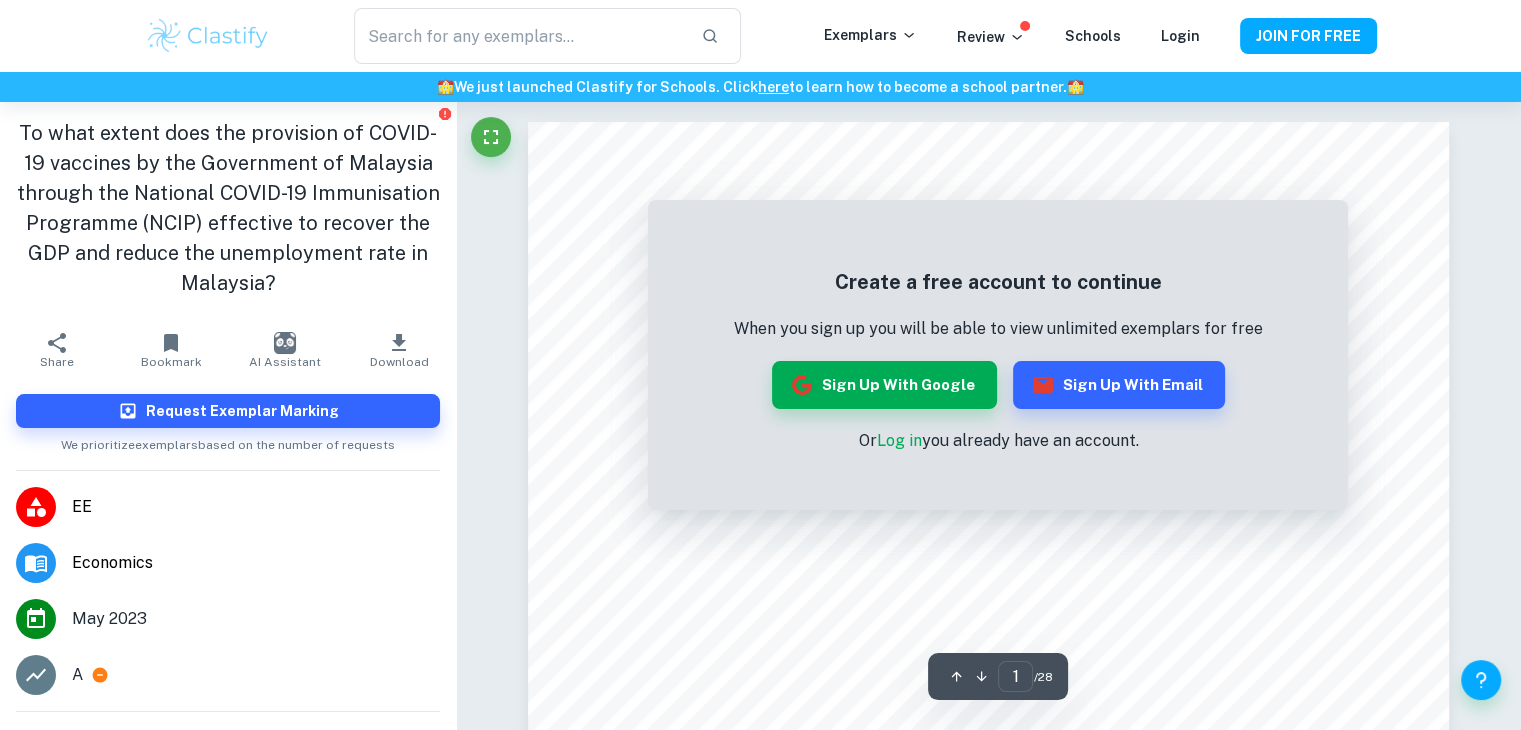 click on "Log in" at bounding box center (898, 440) 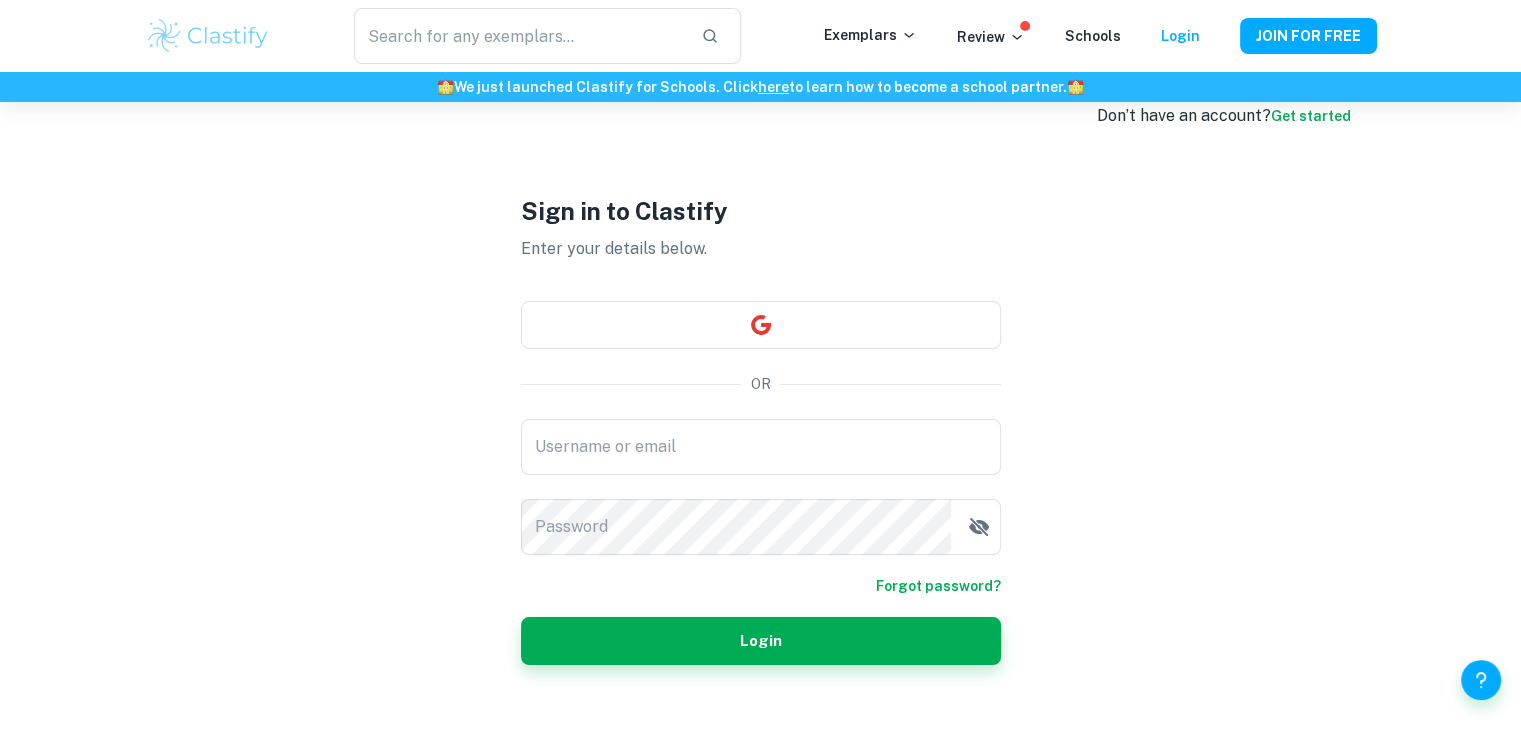 scroll, scrollTop: 20, scrollLeft: 0, axis: vertical 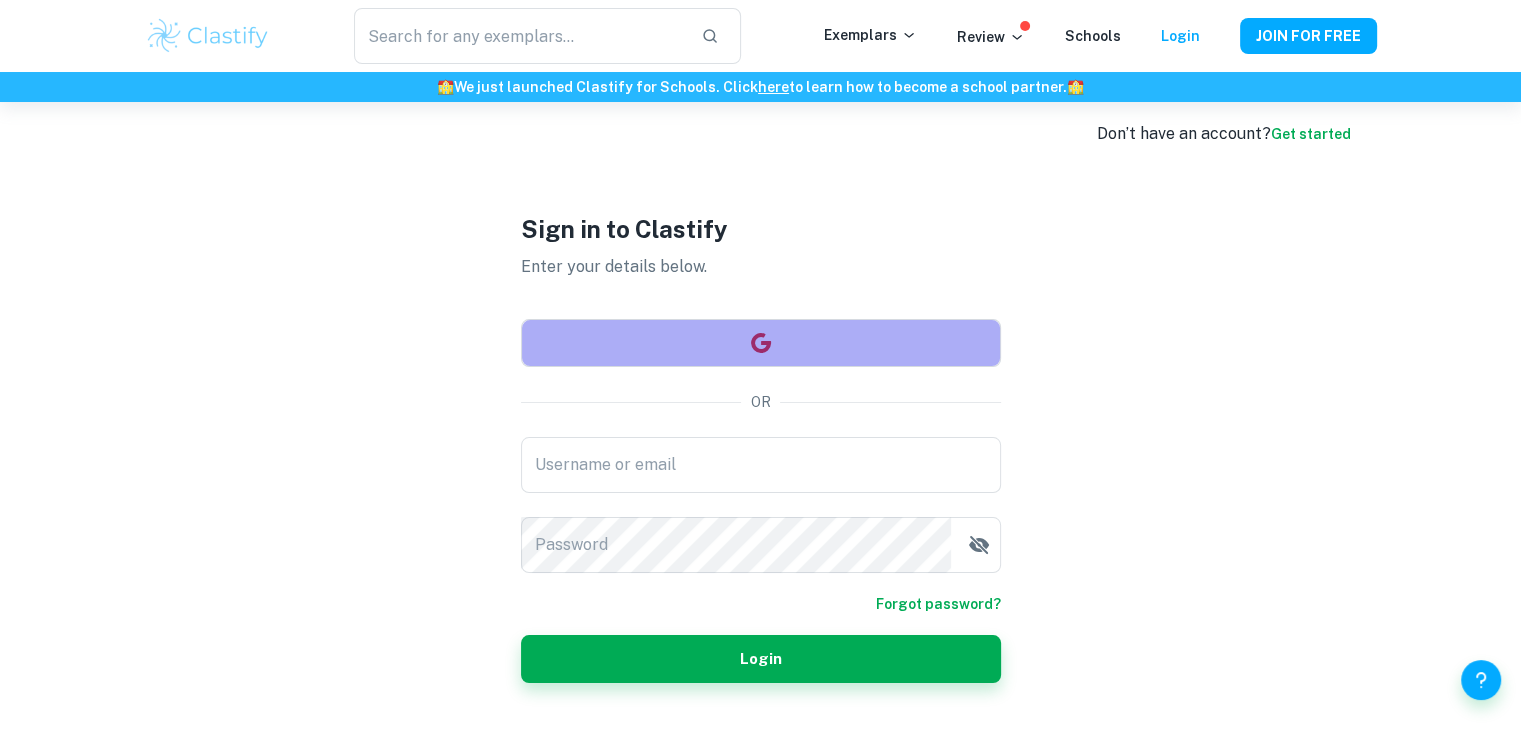 click 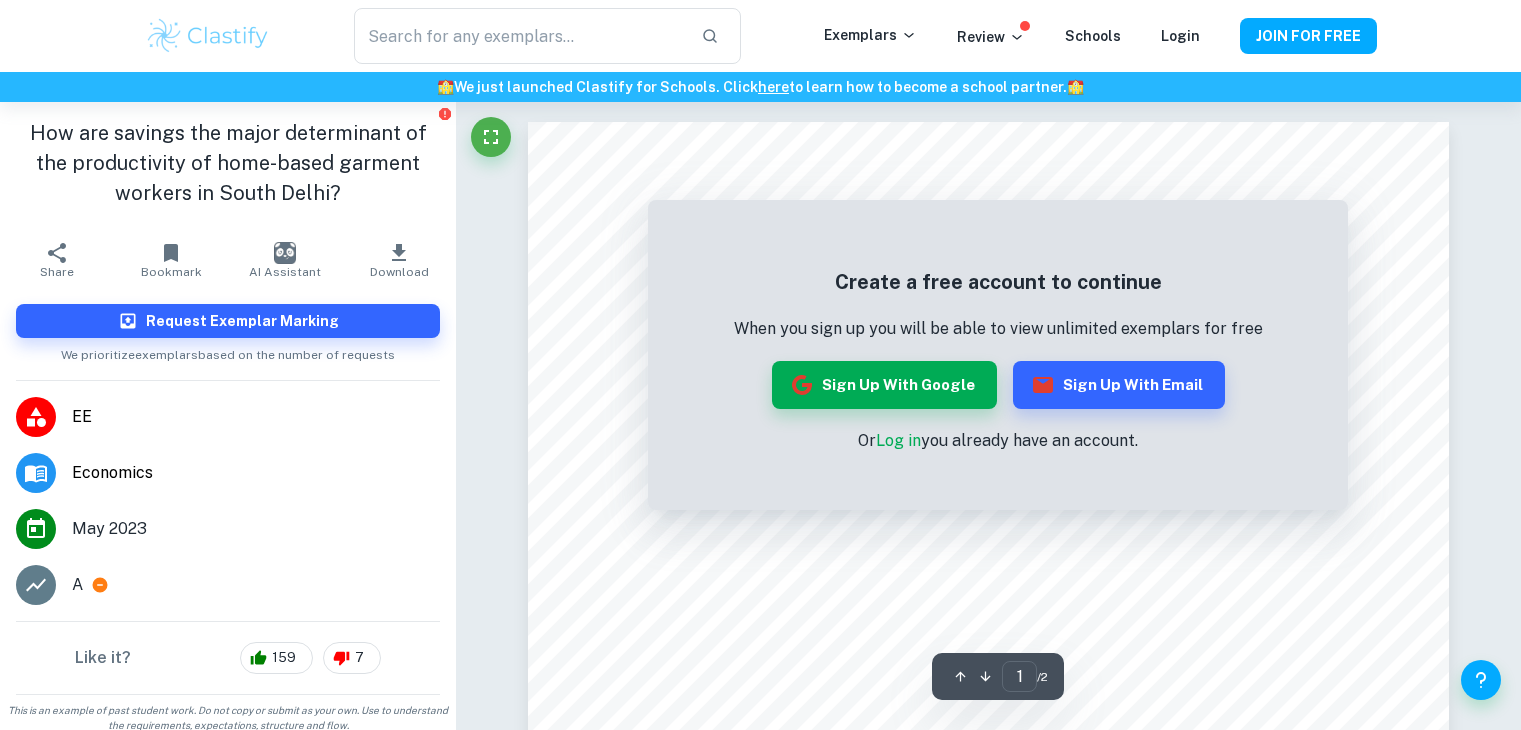 scroll, scrollTop: 0, scrollLeft: 0, axis: both 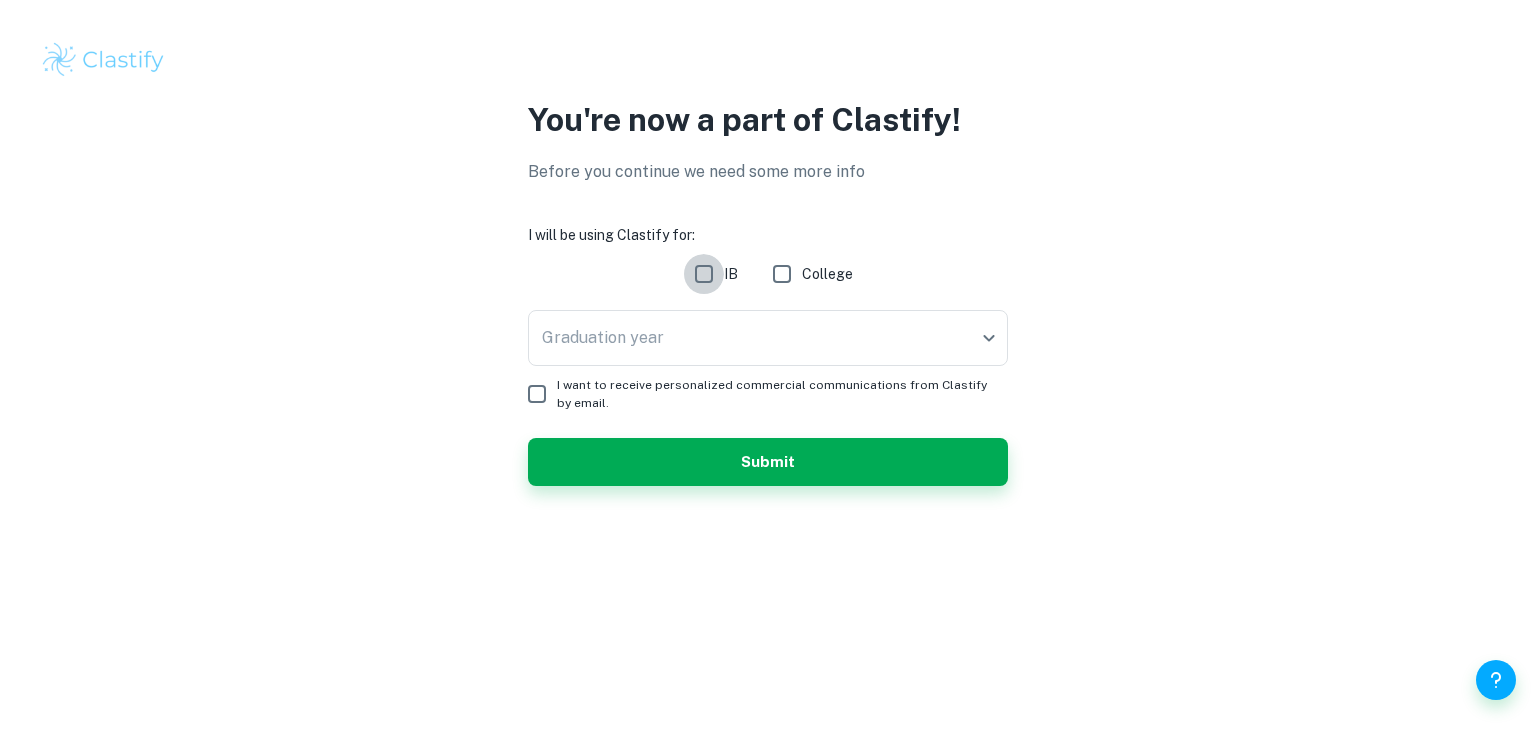 click on "IB" at bounding box center [704, 274] 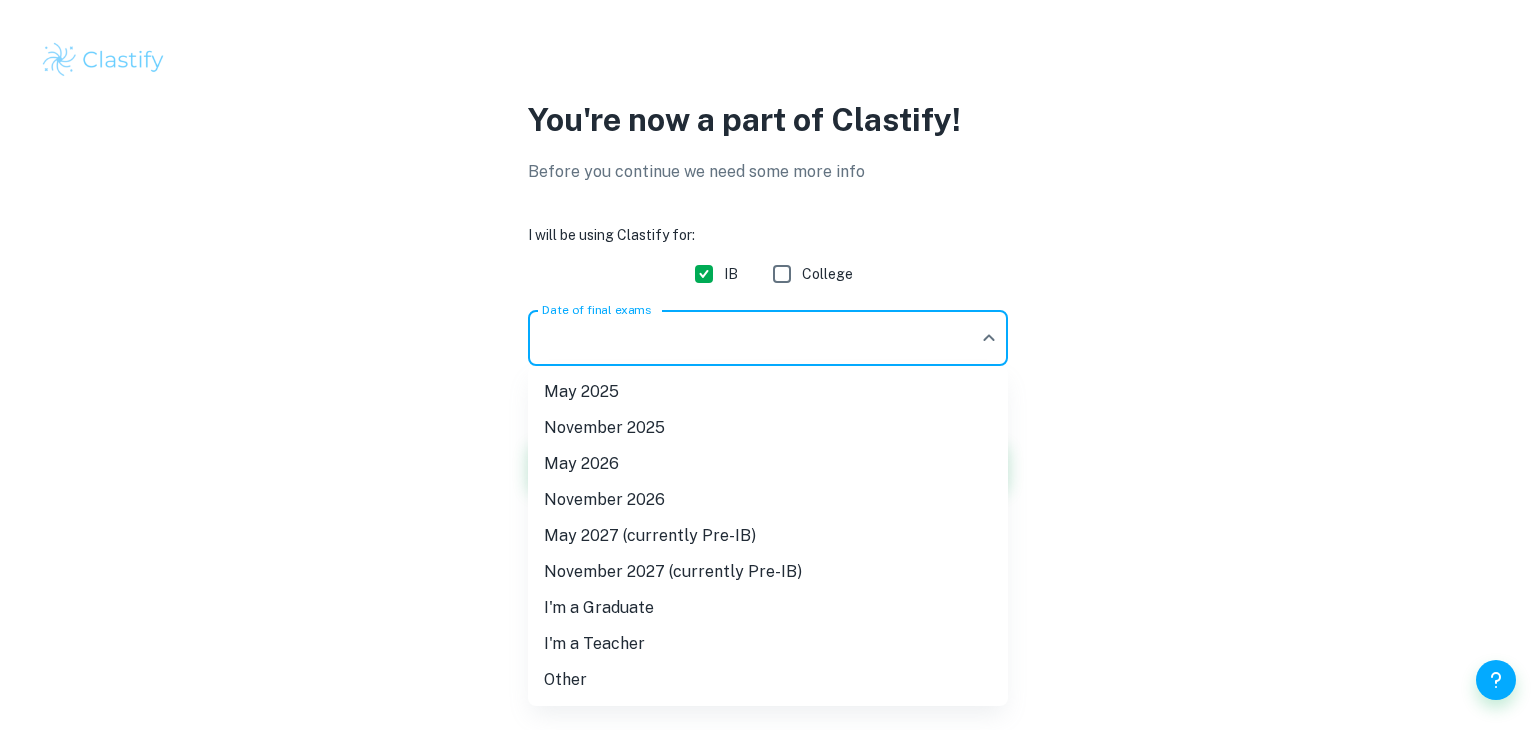 click on "We value your privacy We use cookies to enhance your browsing experience, serve personalised ads or content, and analyse our traffic. By clicking "Accept All", you consent to our use of cookies.   Cookie Policy Customise   Reject All   Accept All   Customise Consent Preferences   We use cookies to help you navigate efficiently and perform certain functions. You will find detailed information about all cookies under each consent category below. The cookies that are categorised as "Necessary" are stored on your browser as they are essential for enabling the basic functionalities of the site. ...  Show more For more information on how Google's third-party cookies operate and handle your data, see:   Google Privacy Policy Necessary Always Active Necessary cookies are required to enable the basic features of this site, such as providing secure log-in or adjusting your consent preferences. These cookies do not store any personally identifiable data. Functional Analytics Performance Advertisement Uncategorised" at bounding box center (768, 365) 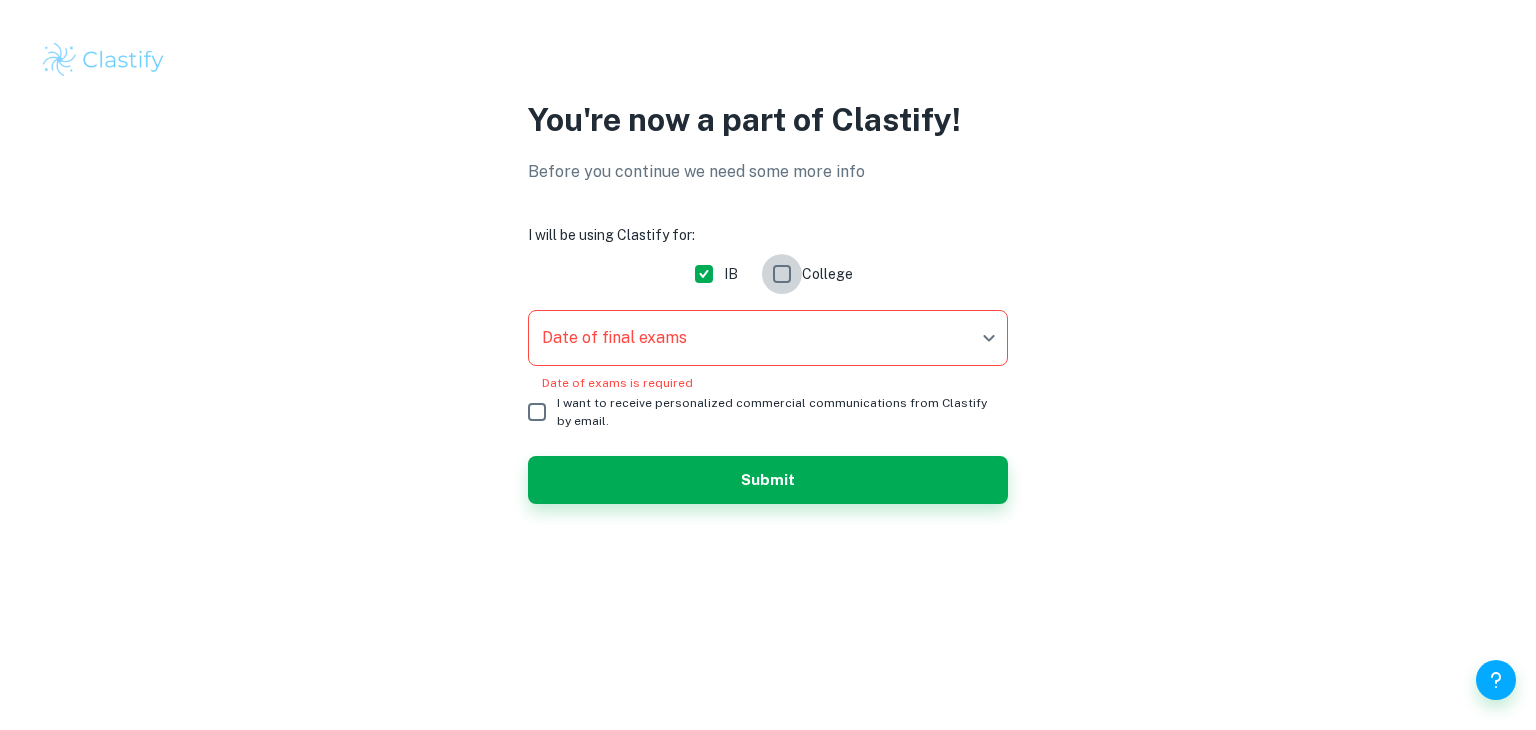 click on "College" at bounding box center (782, 274) 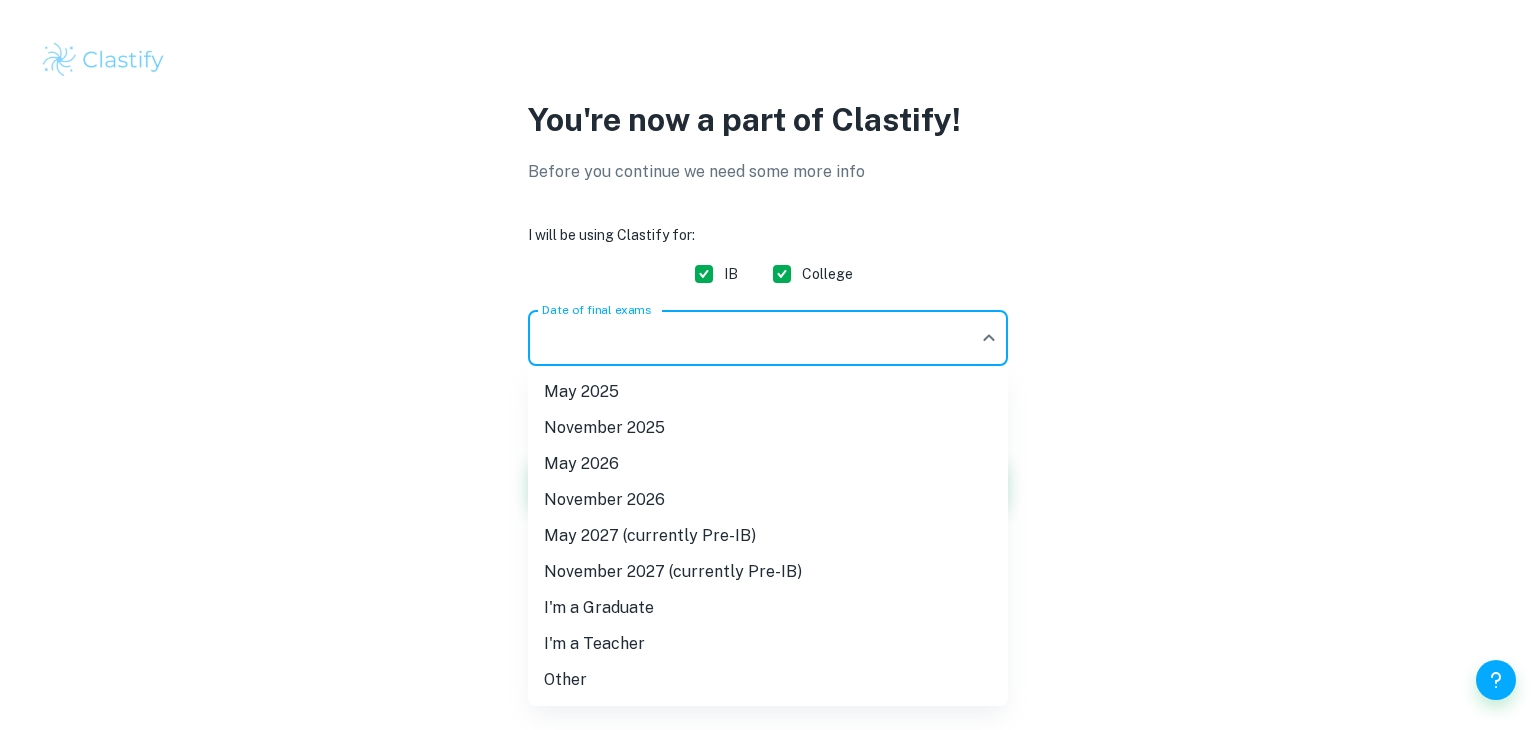 click on "We value your privacy We use cookies to enhance your browsing experience, serve personalised ads or content, and analyse our traffic. By clicking "Accept All", you consent to our use of cookies.   Cookie Policy Customise   Reject All   Accept All   Customise Consent Preferences   We use cookies to help you navigate efficiently and perform certain functions. You will find detailed information about all cookies under each consent category below. The cookies that are categorised as "Necessary" are stored on your browser as they are essential for enabling the basic functionalities of the site. ...  Show more For more information on how Google's third-party cookies operate and handle your data, see:   Google Privacy Policy Necessary Always Active Necessary cookies are required to enable the basic features of this site, such as providing secure log-in or adjusting your consent preferences. These cookies do not store any personally identifiable data. Functional Analytics Performance Advertisement Uncategorised" at bounding box center [768, 365] 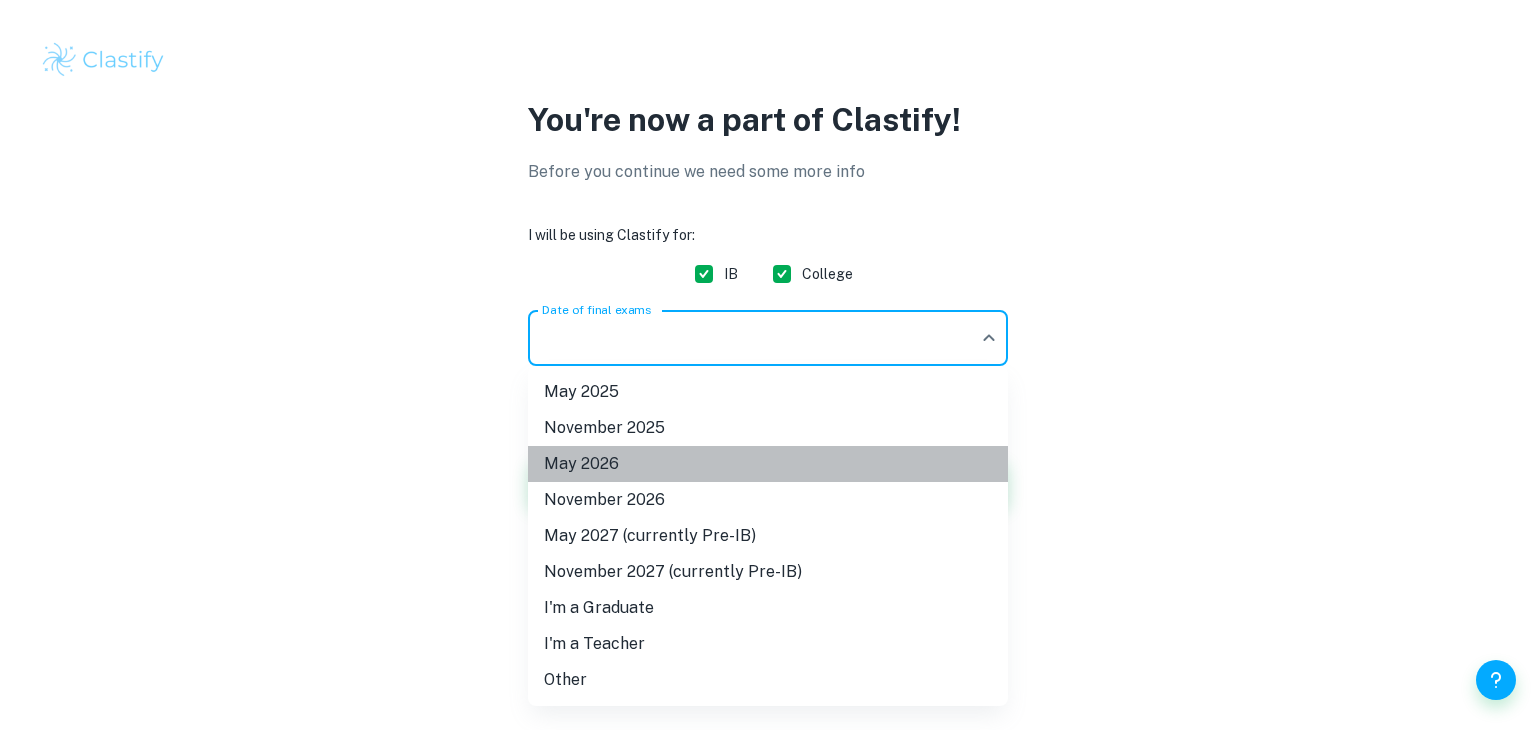 click on "May 2026" at bounding box center (768, 464) 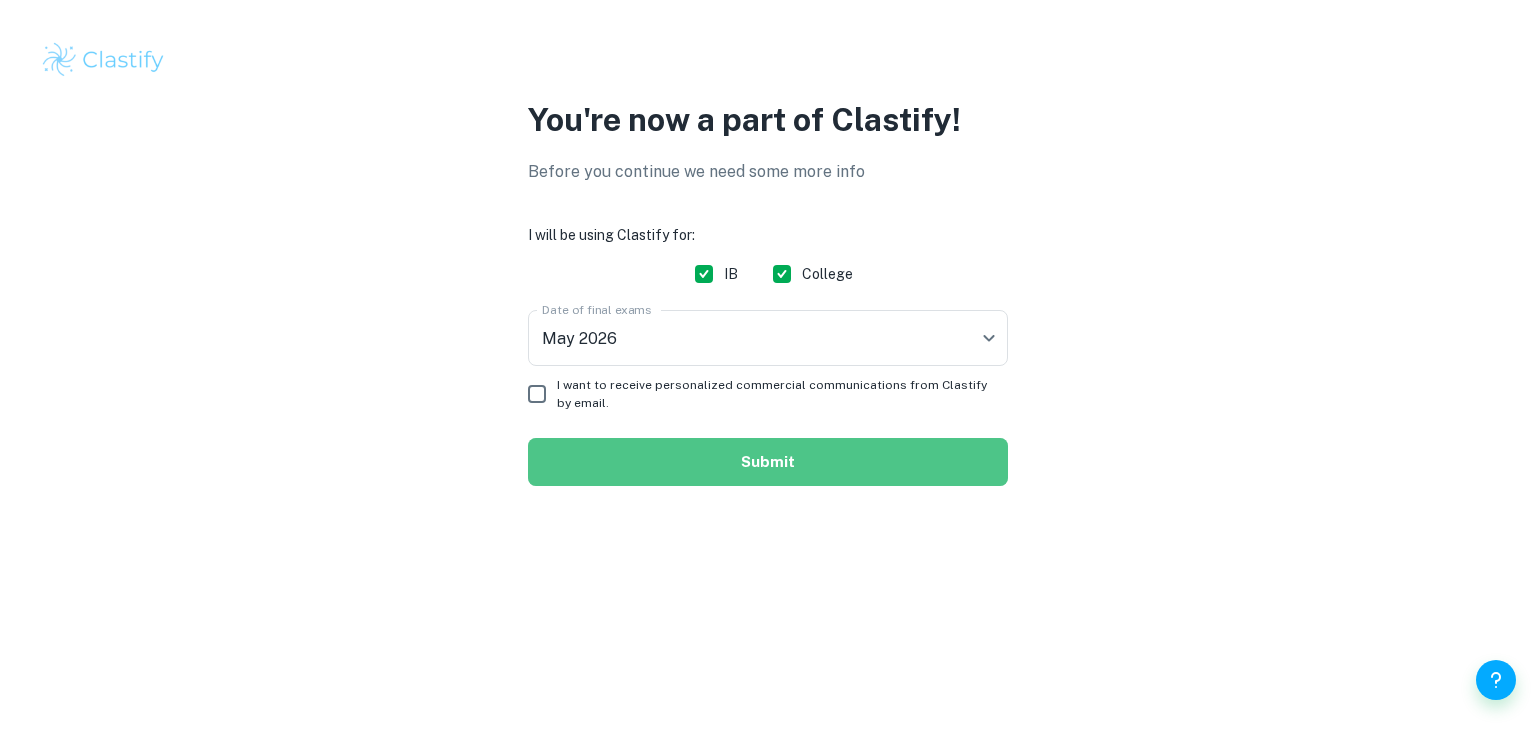 click on "Submit" at bounding box center [768, 462] 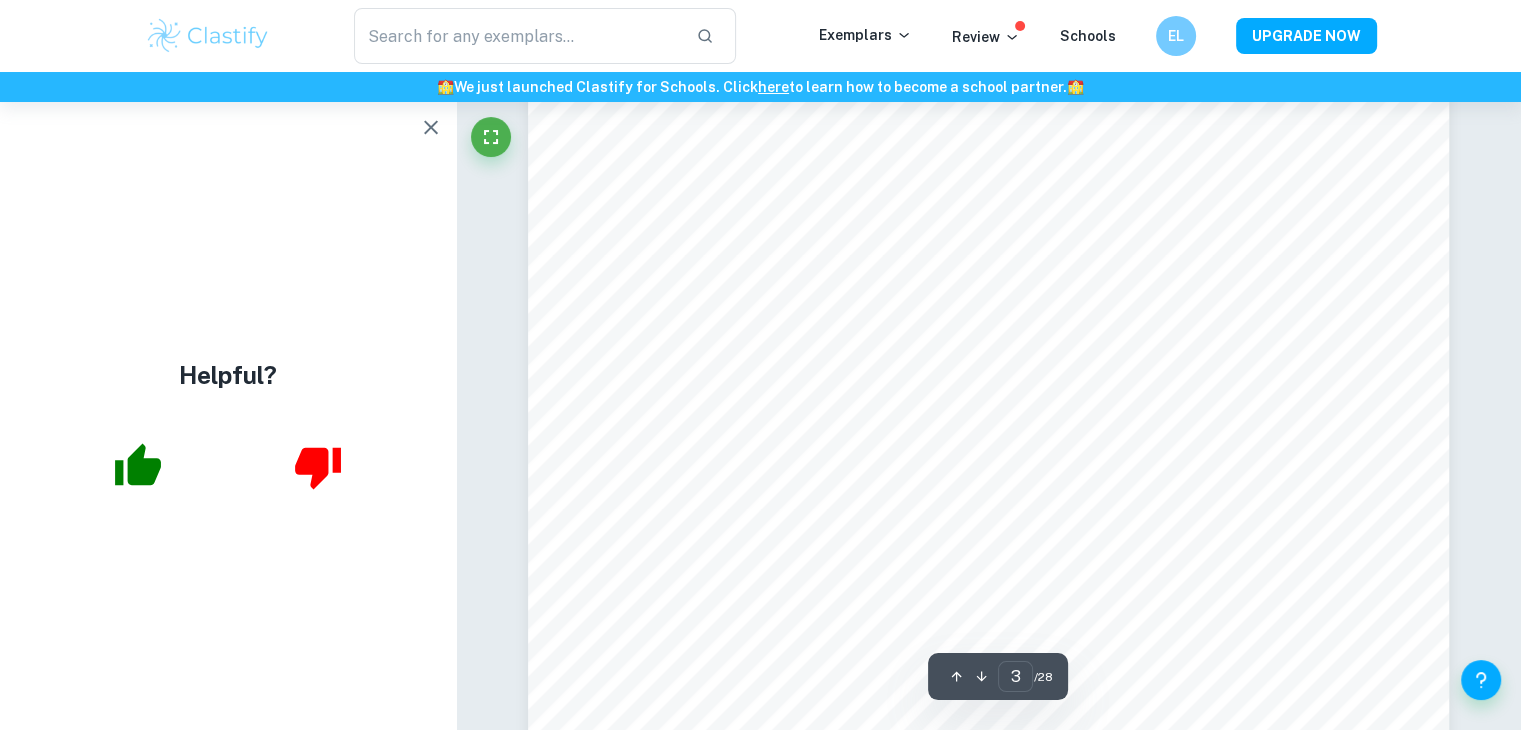 scroll, scrollTop: 3030, scrollLeft: 0, axis: vertical 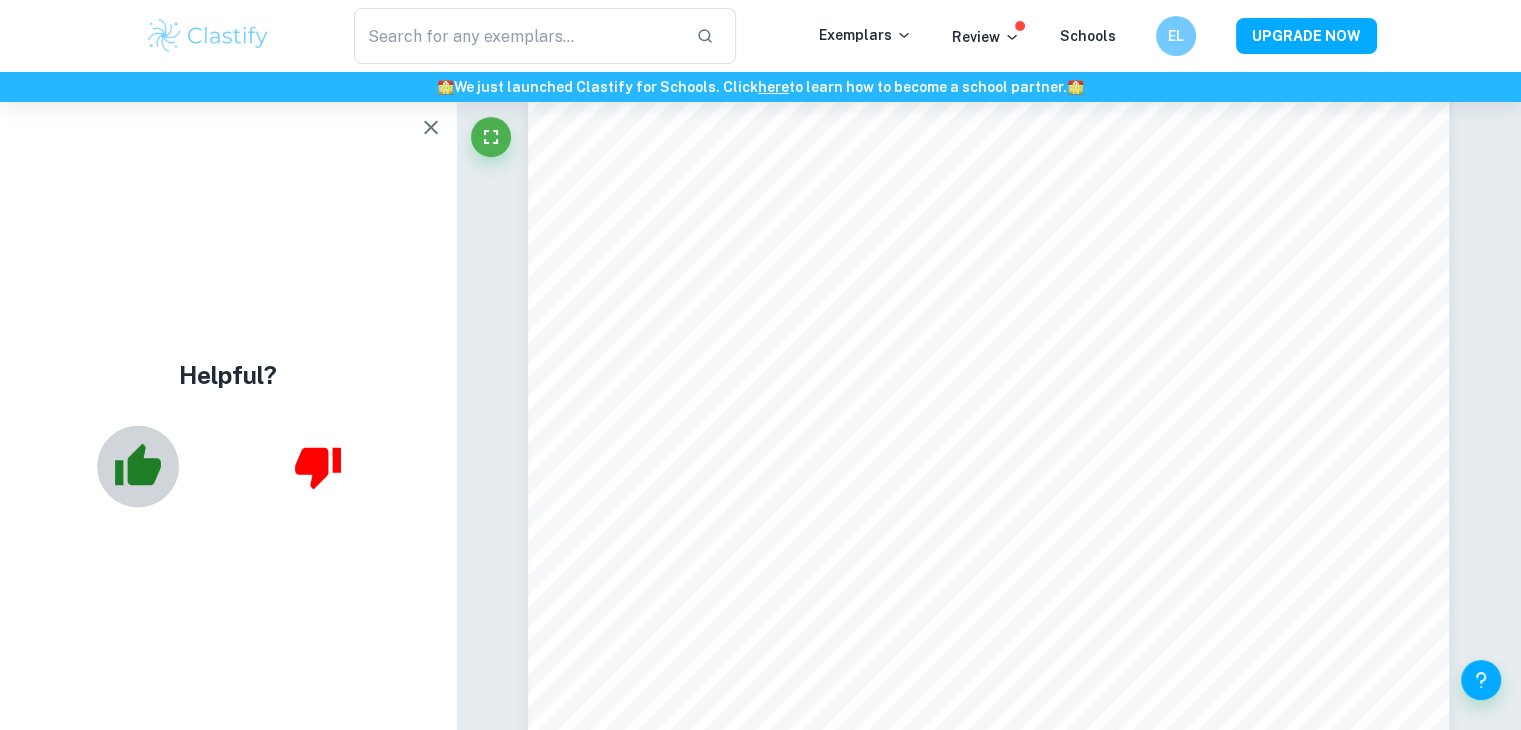 click at bounding box center [138, 466] 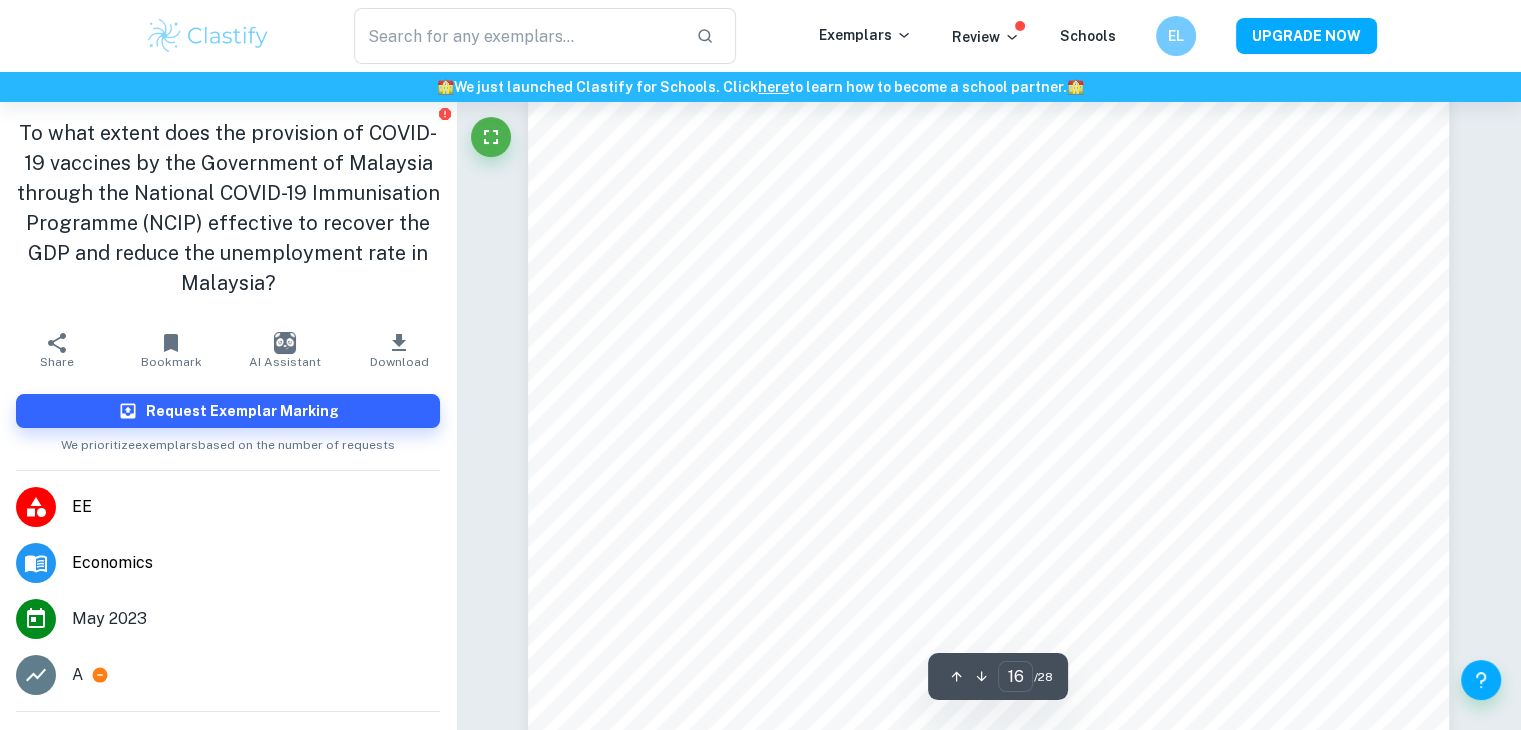 scroll, scrollTop: 20494, scrollLeft: 0, axis: vertical 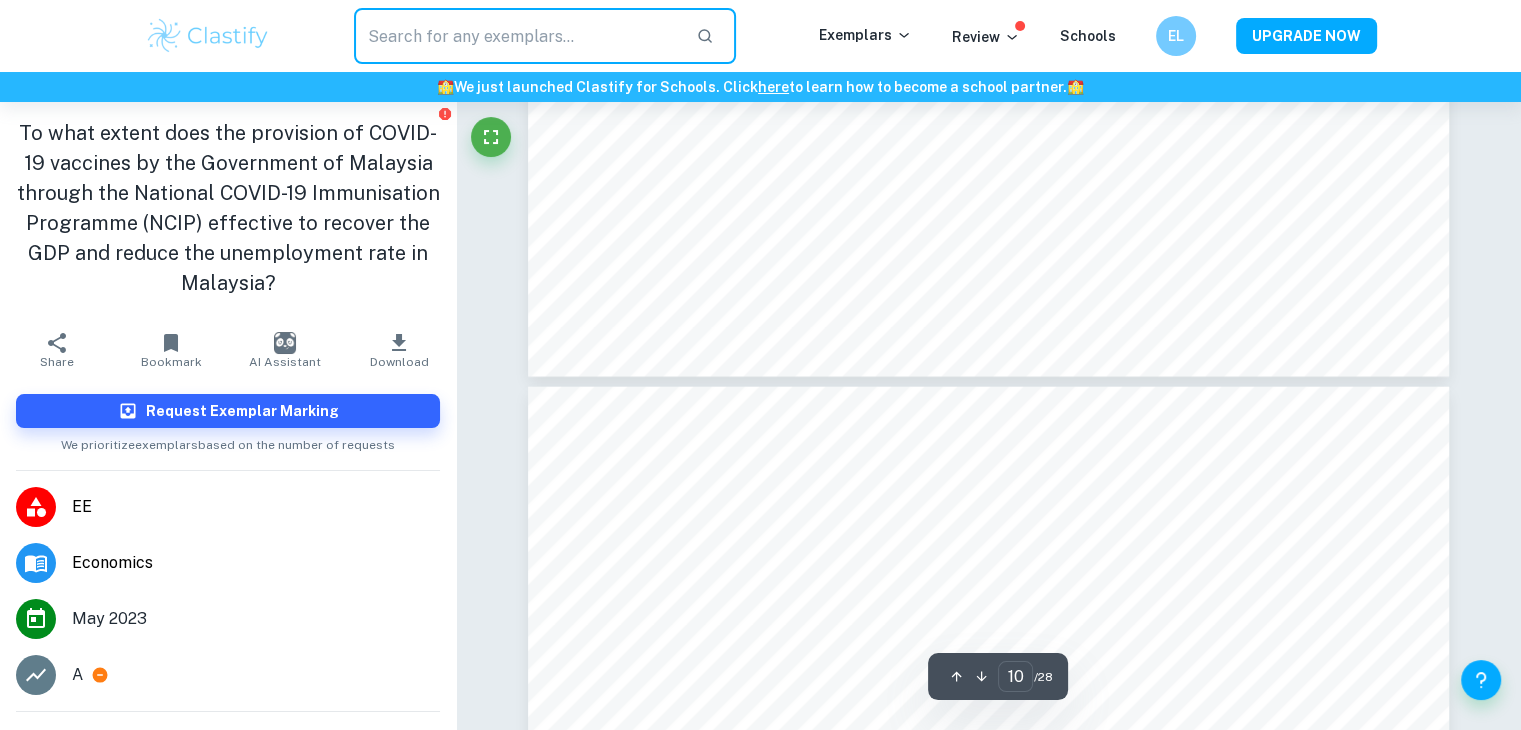 type on "9" 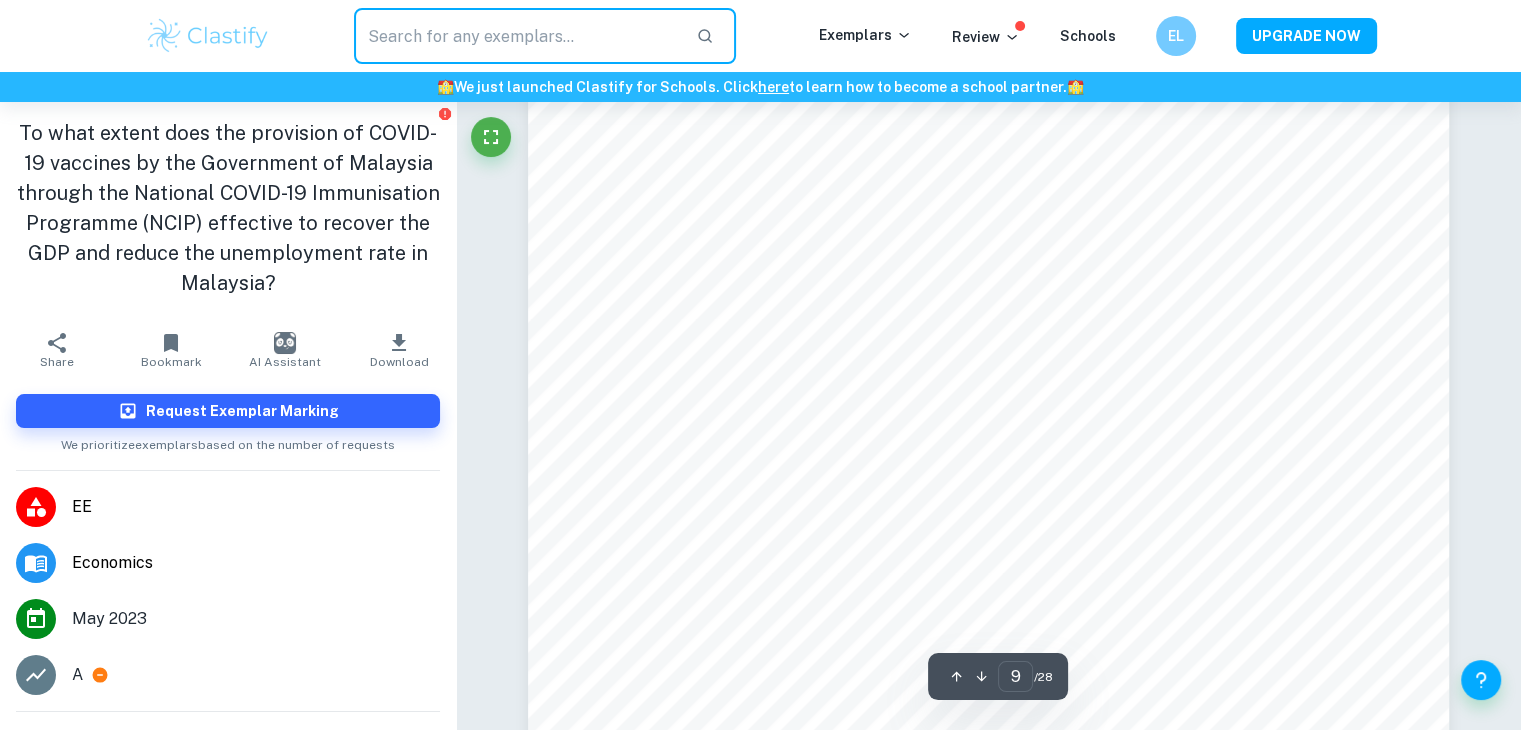 scroll, scrollTop: 11244, scrollLeft: 0, axis: vertical 